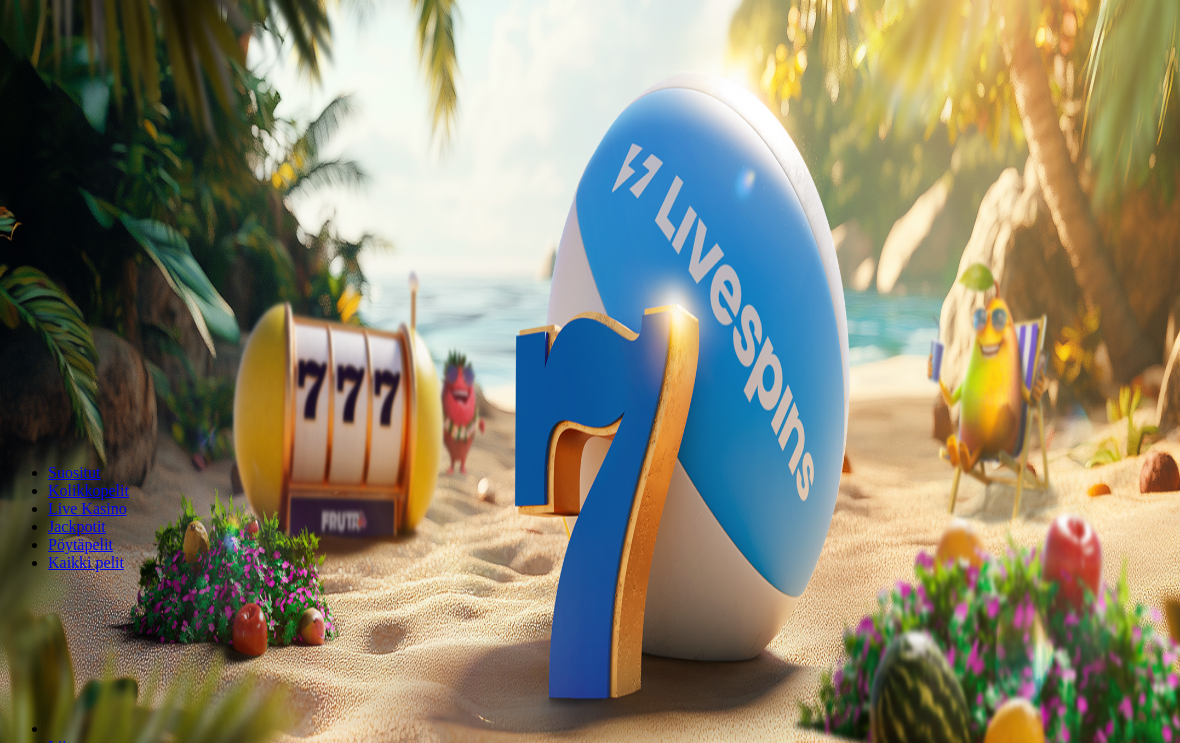scroll, scrollTop: 0, scrollLeft: 0, axis: both 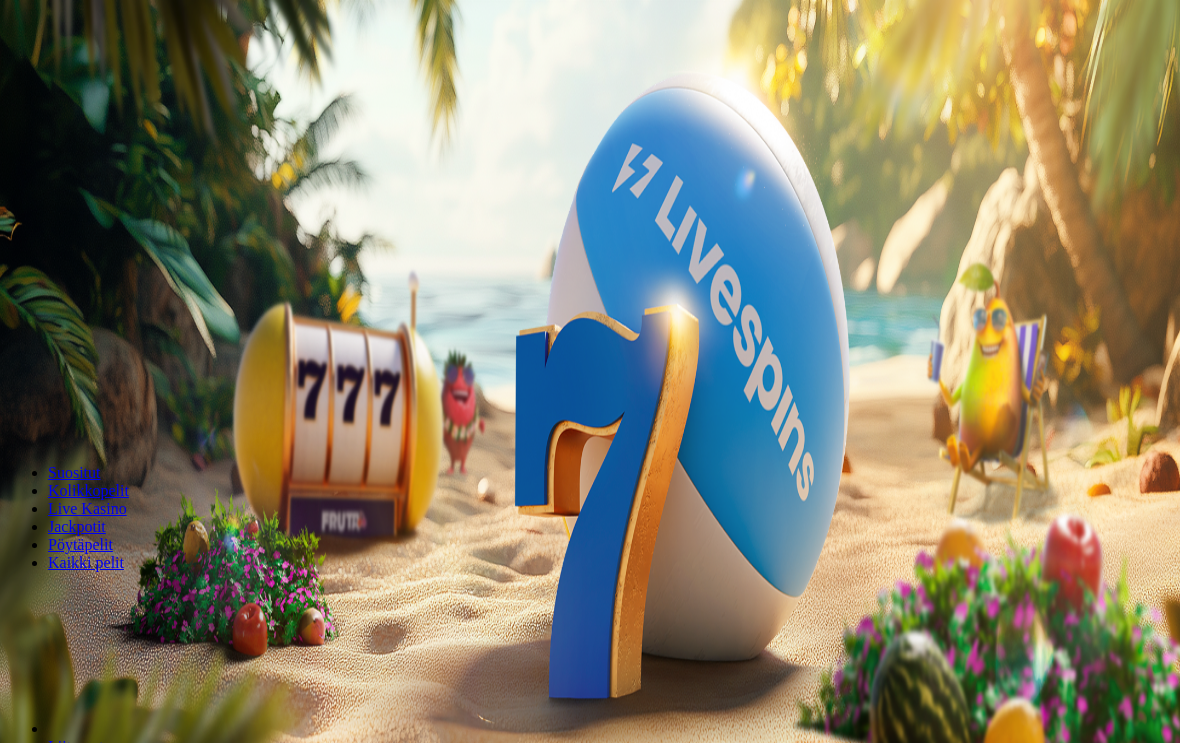 click at bounding box center [40, 405] 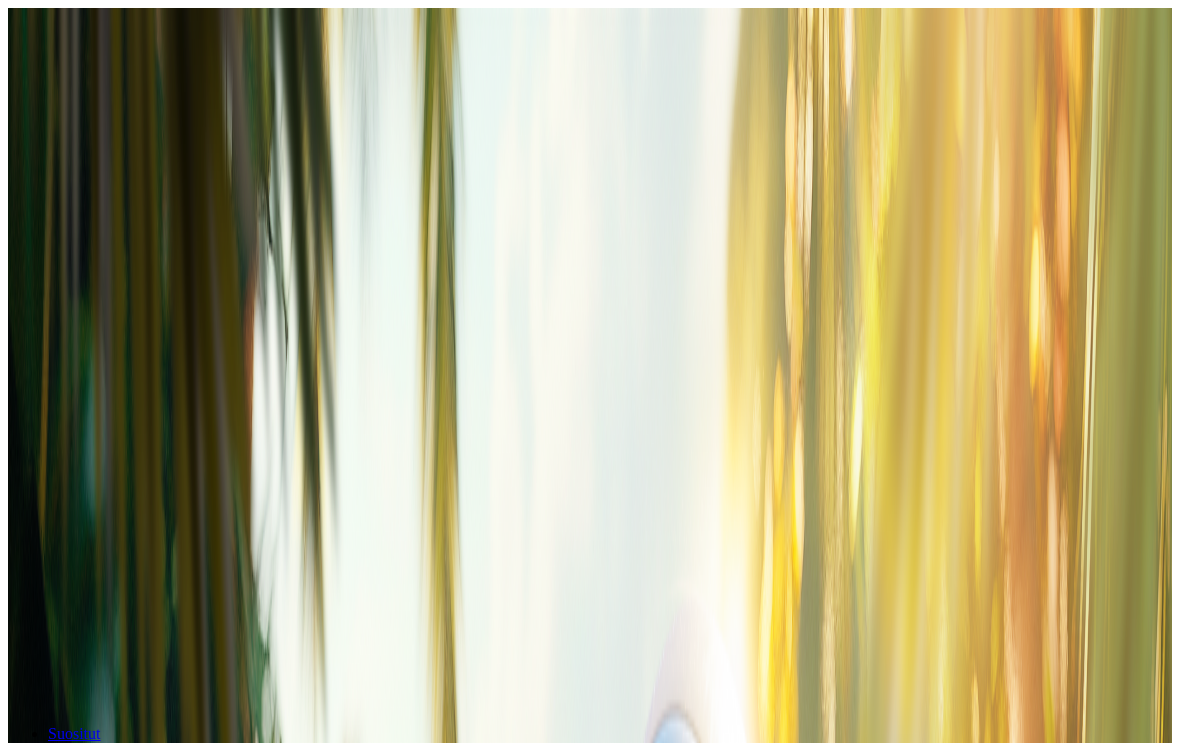 click on "Ymmärrän" at bounding box center (151, 5371) 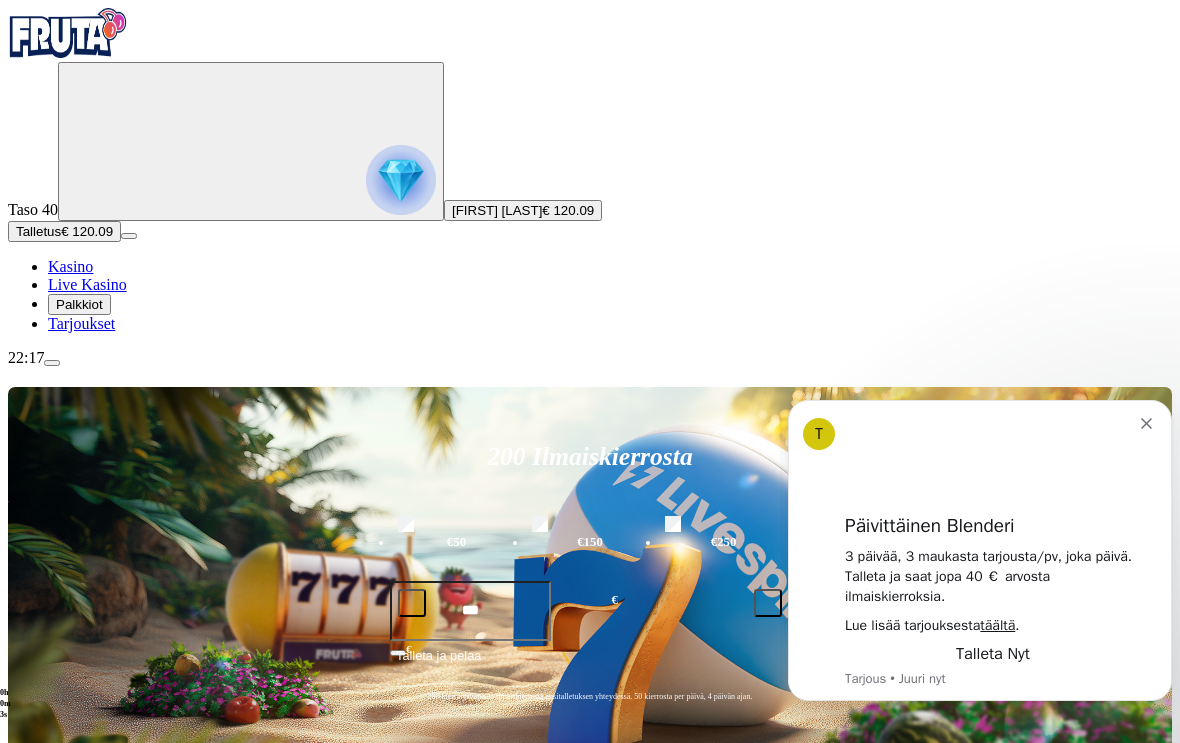 scroll, scrollTop: 0, scrollLeft: 0, axis: both 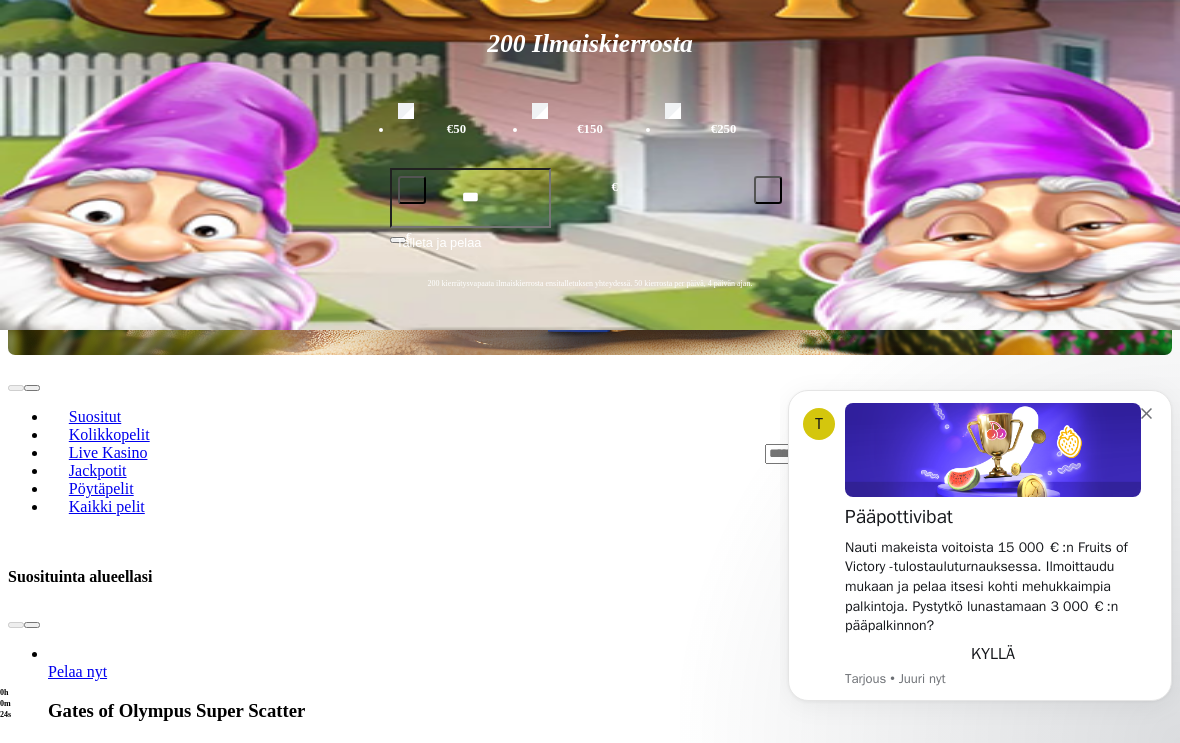 click 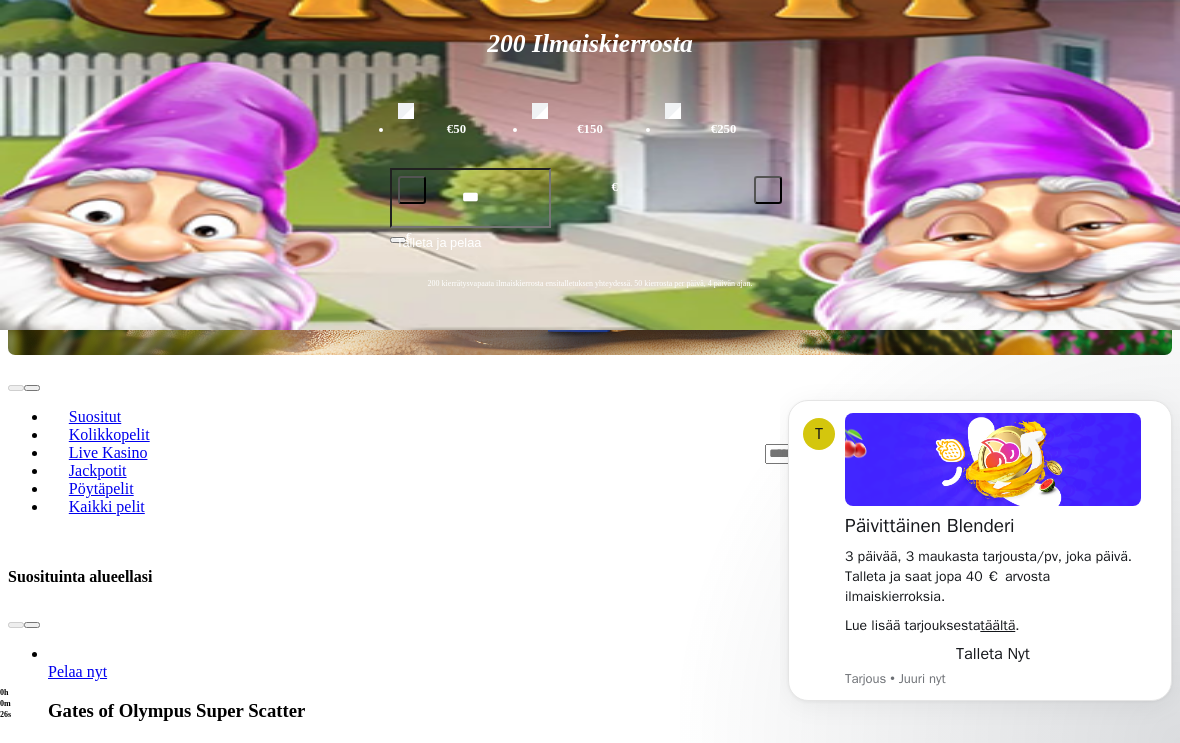 click 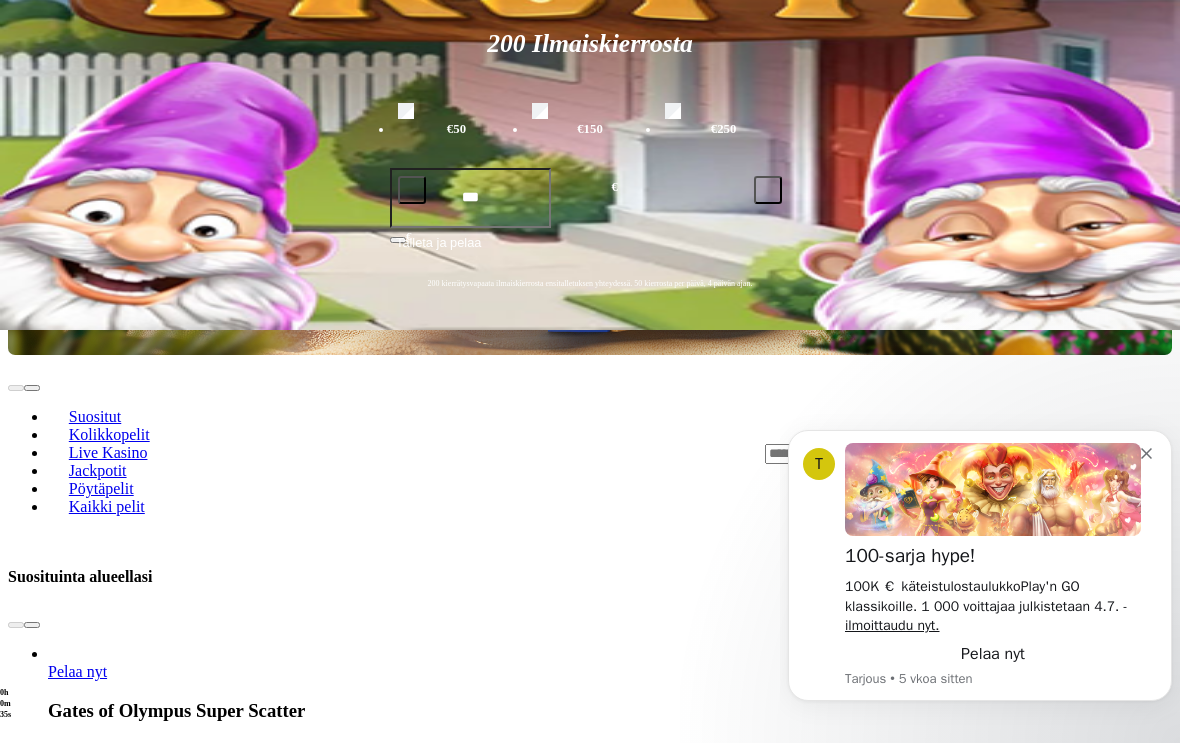 click at bounding box center [993, 489] 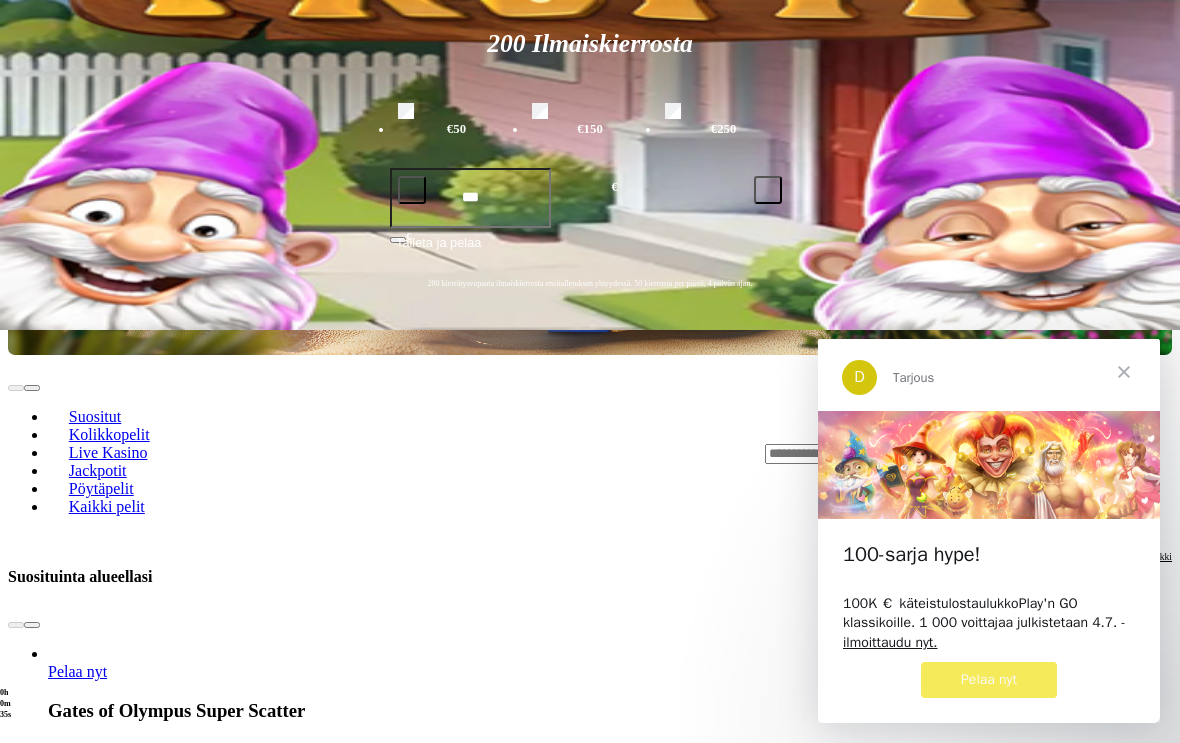 scroll, scrollTop: 0, scrollLeft: 0, axis: both 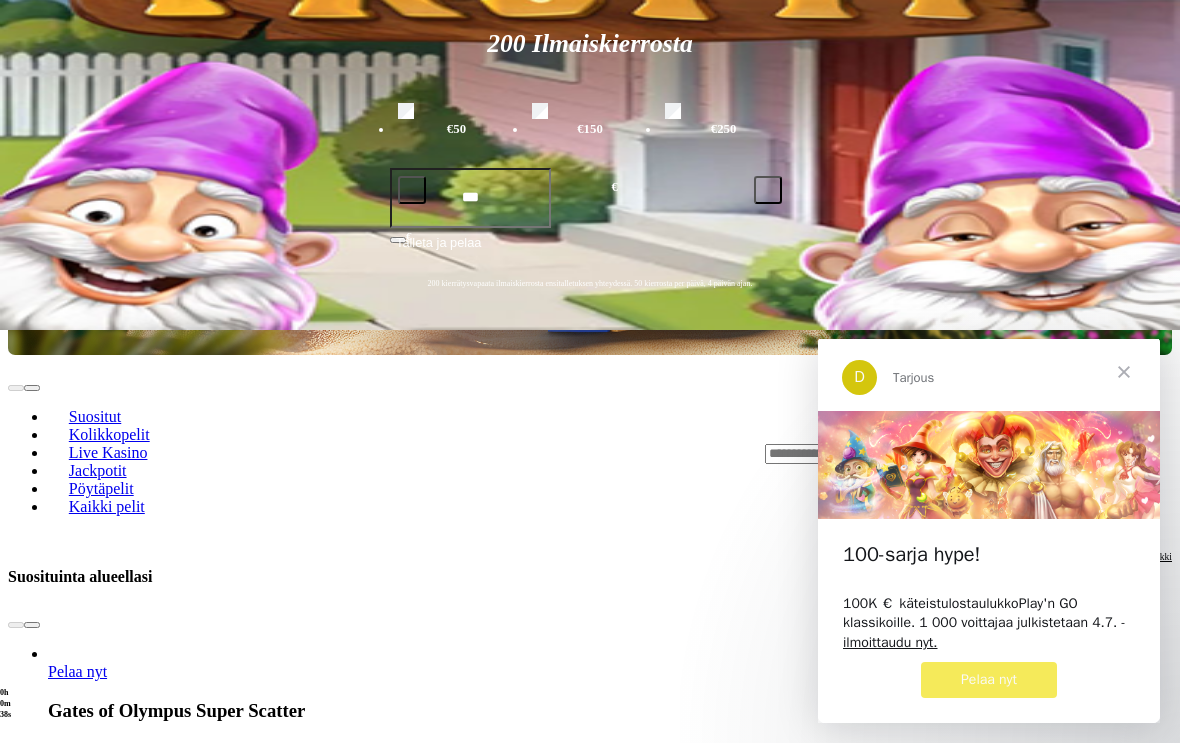 click at bounding box center [1124, 372] 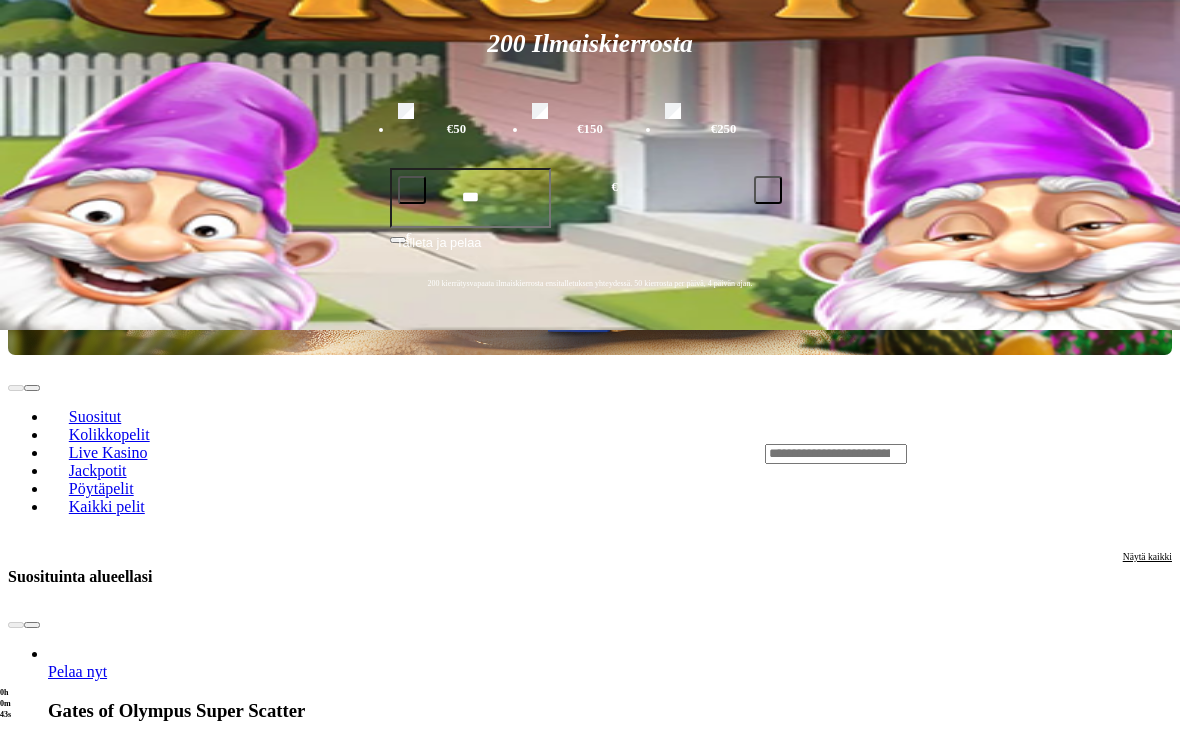click at bounding box center (401, -233) 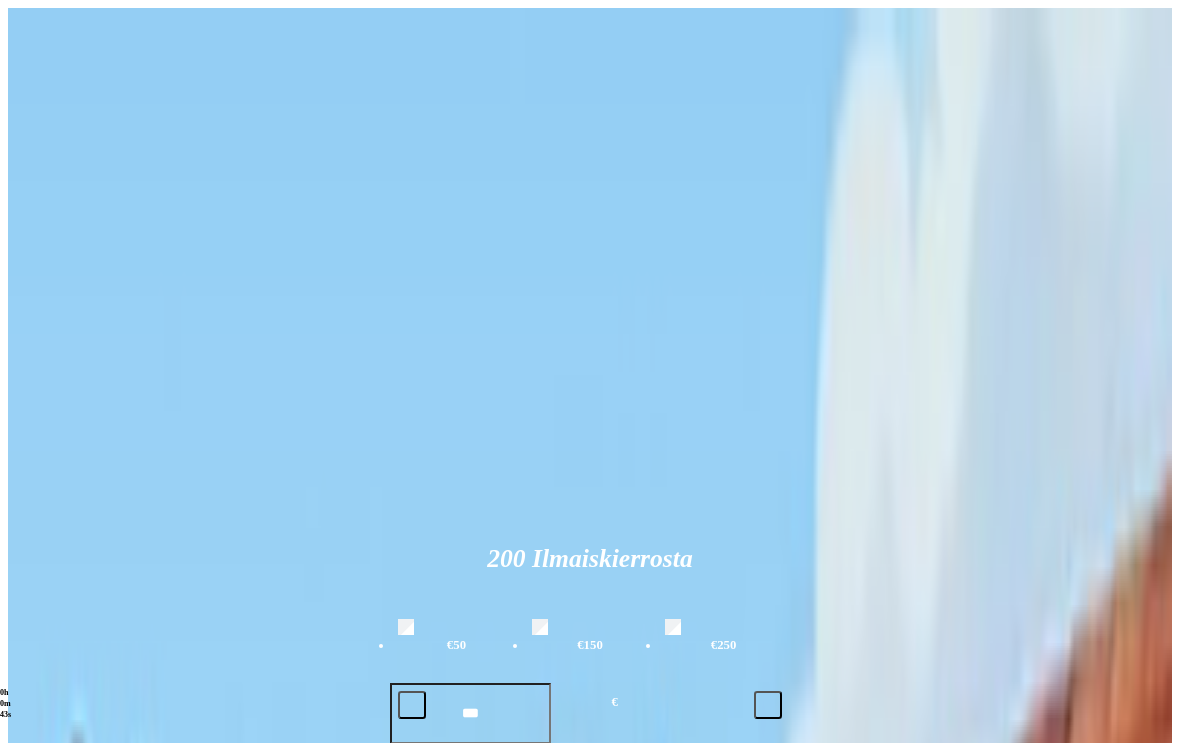 scroll, scrollTop: 0, scrollLeft: 0, axis: both 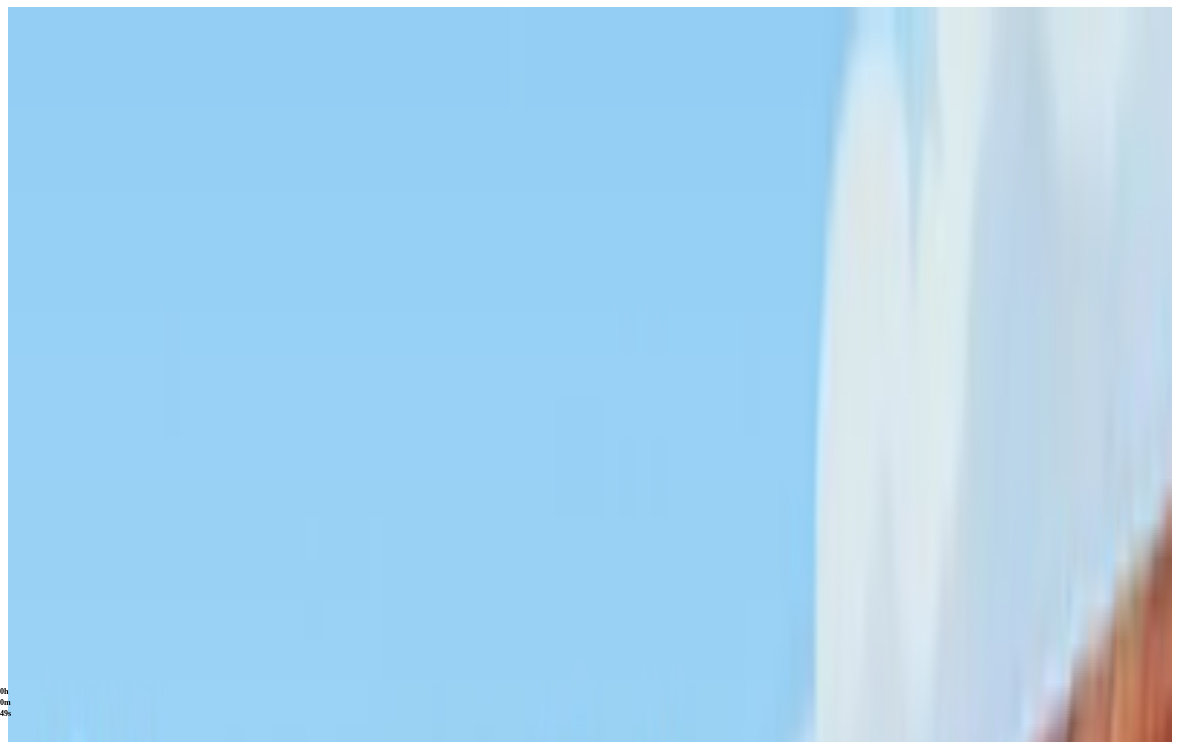 click on "Kasino Live Kasino Palkkiot Tarjoukset" at bounding box center [590, 295] 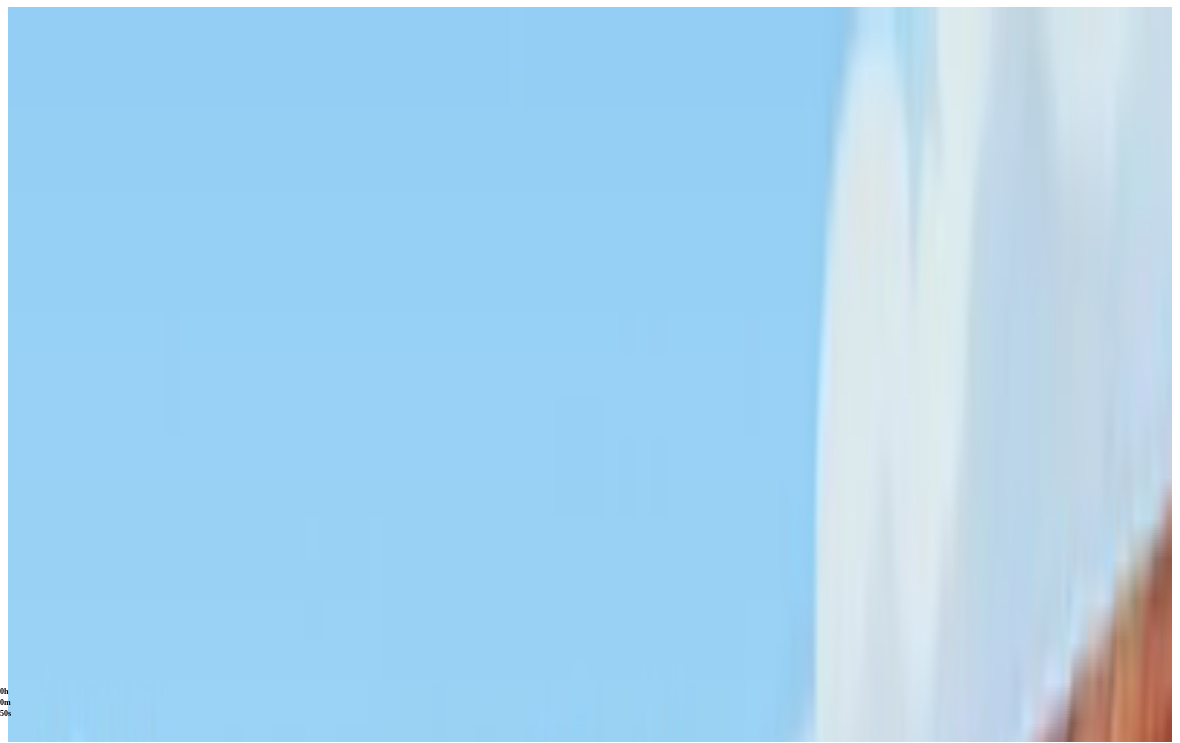 click at bounding box center (16, 466) 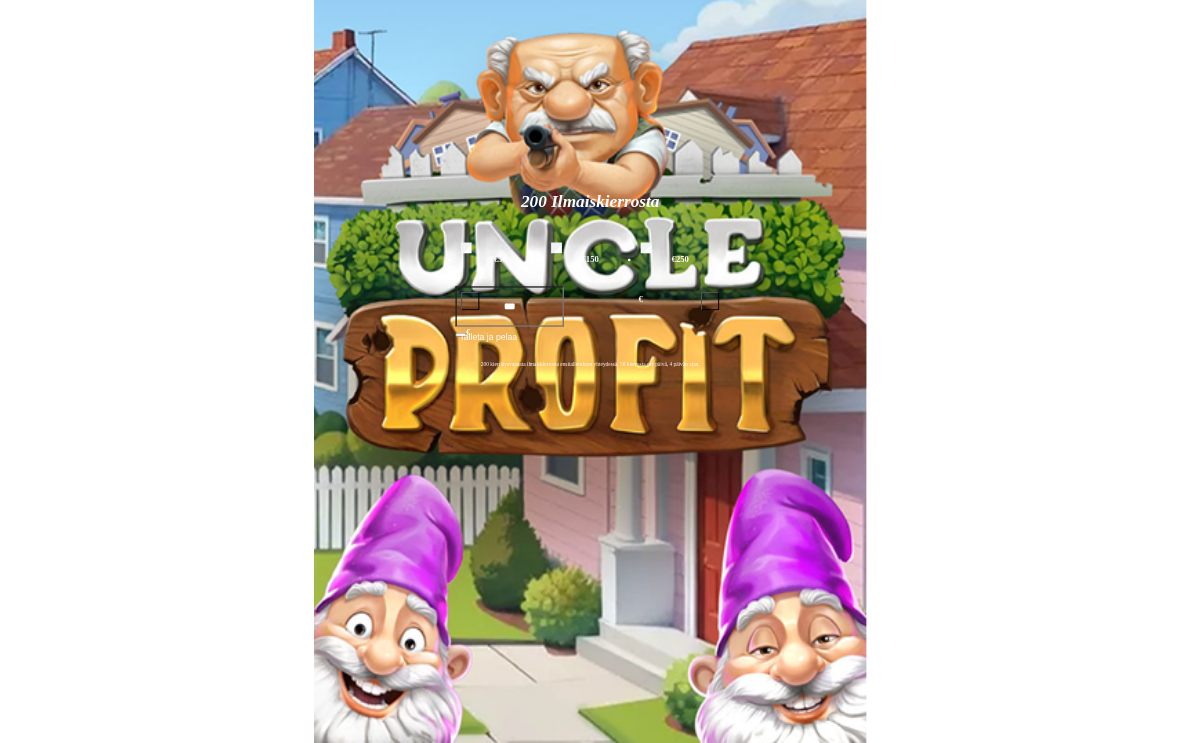 scroll, scrollTop: 248, scrollLeft: 0, axis: vertical 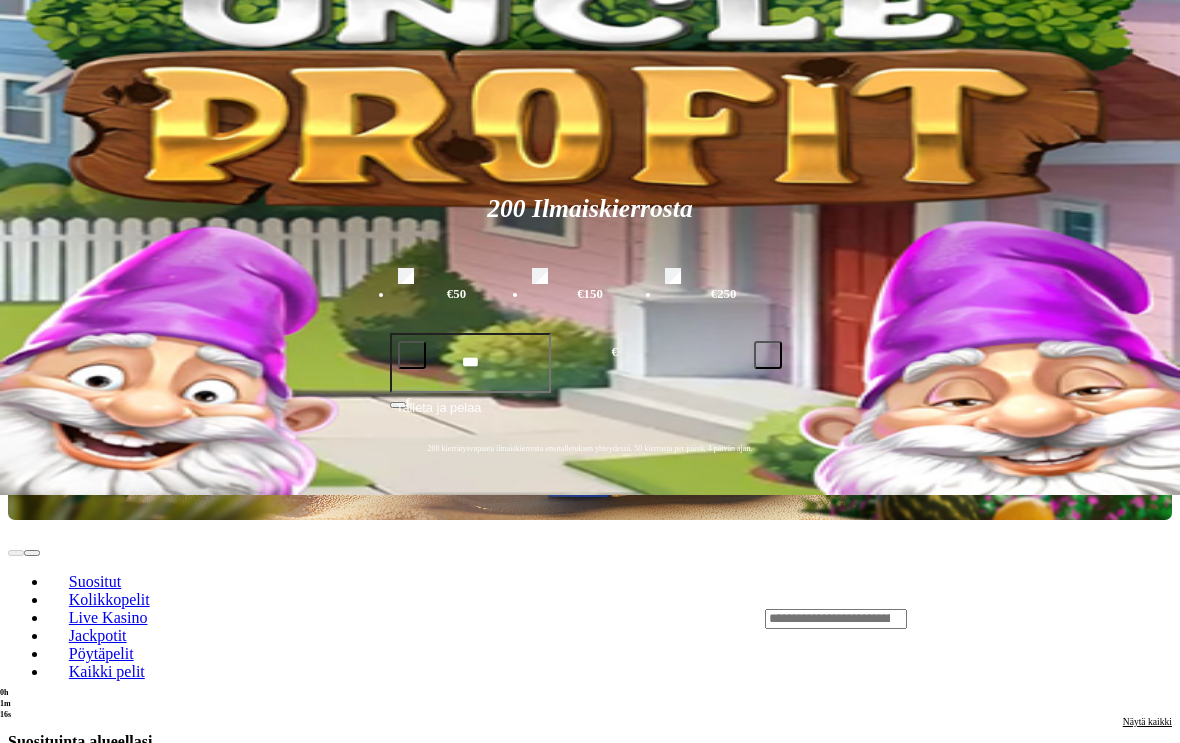 click on "Pelaa nyt" at bounding box center [77, 2089] 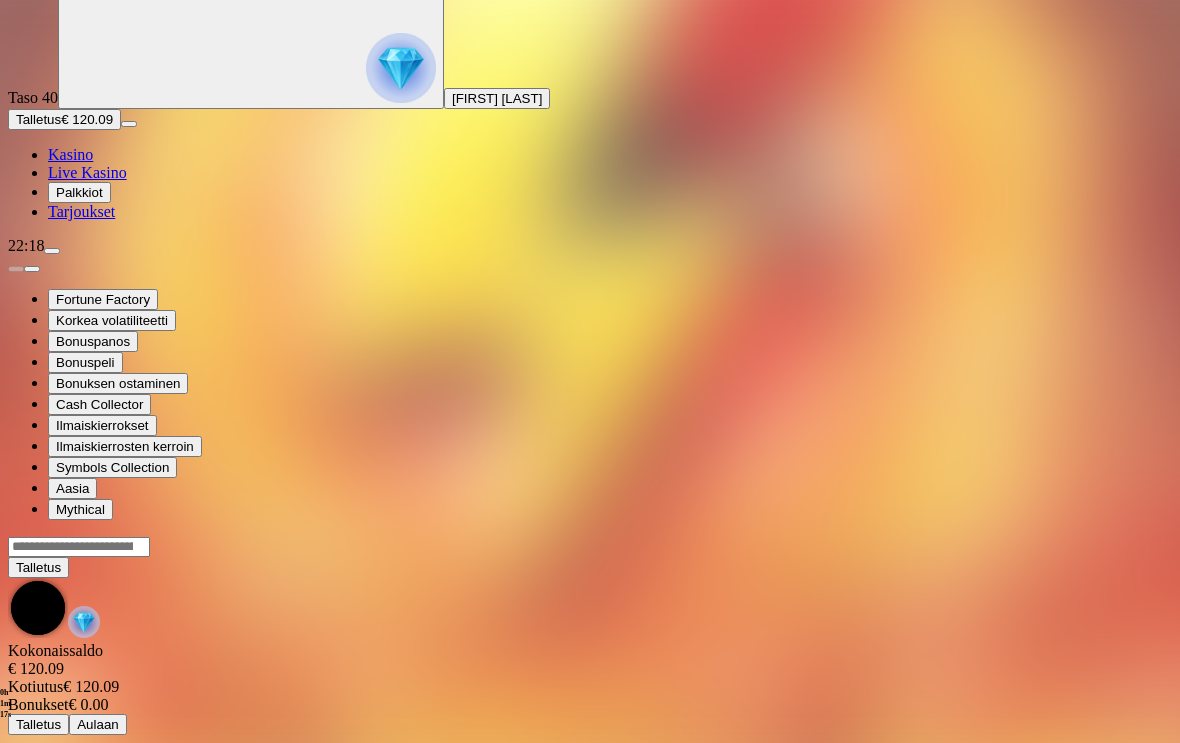 scroll, scrollTop: 0, scrollLeft: 0, axis: both 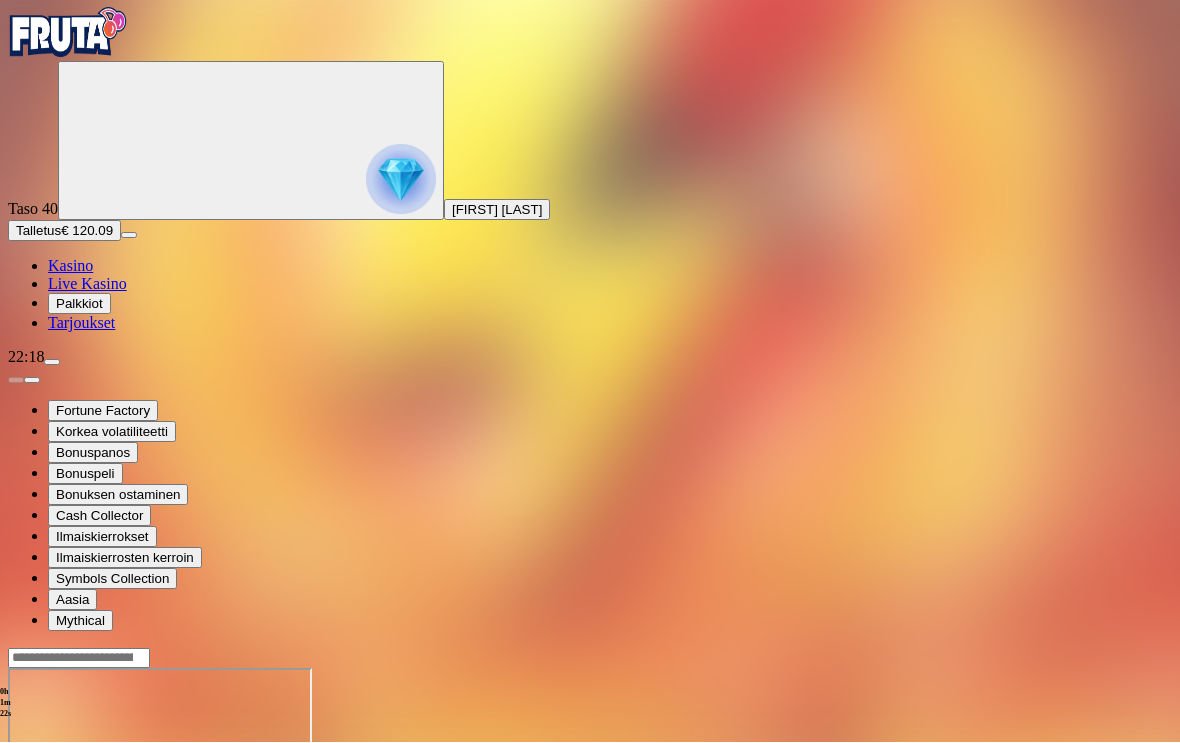 click at bounding box center [48, 841] 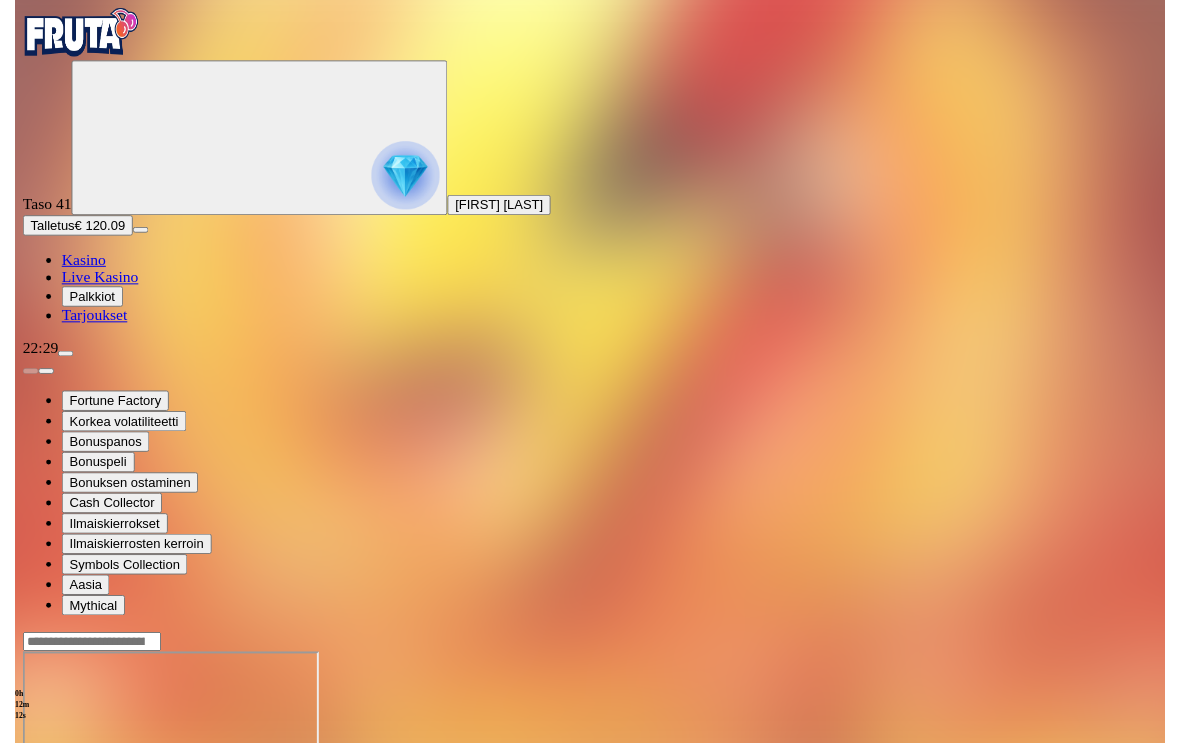 scroll, scrollTop: 1, scrollLeft: 0, axis: vertical 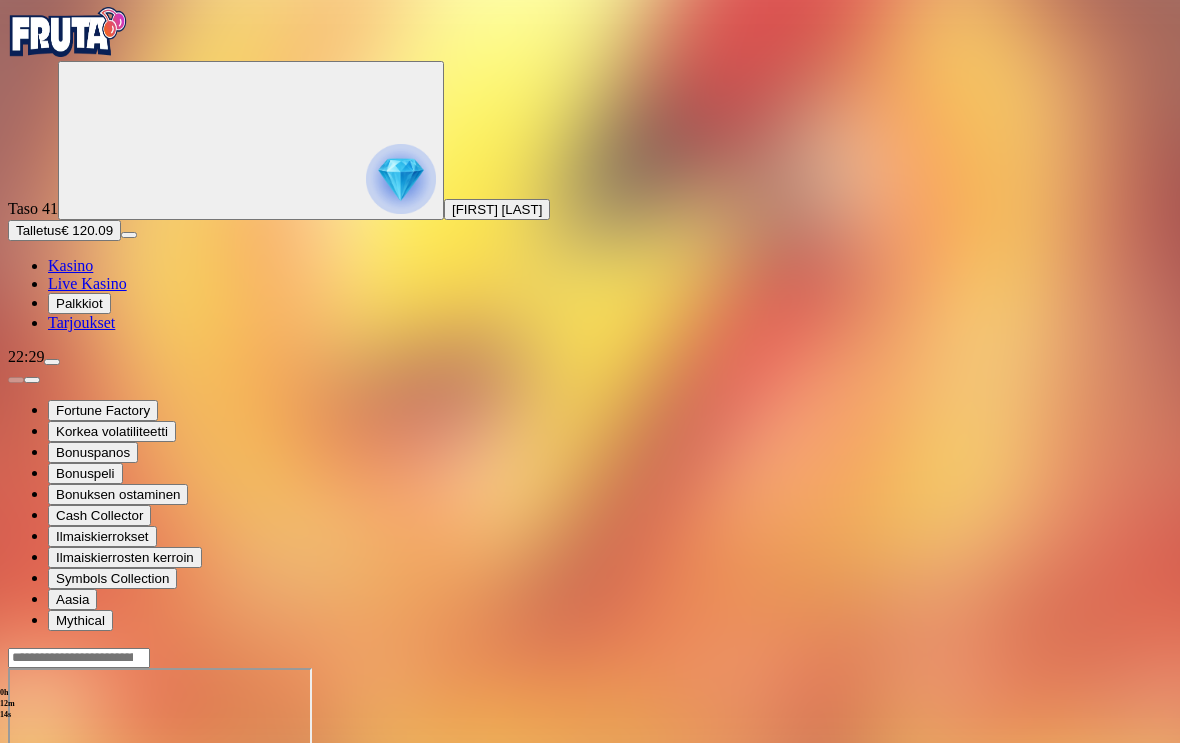 click at bounding box center (401, 179) 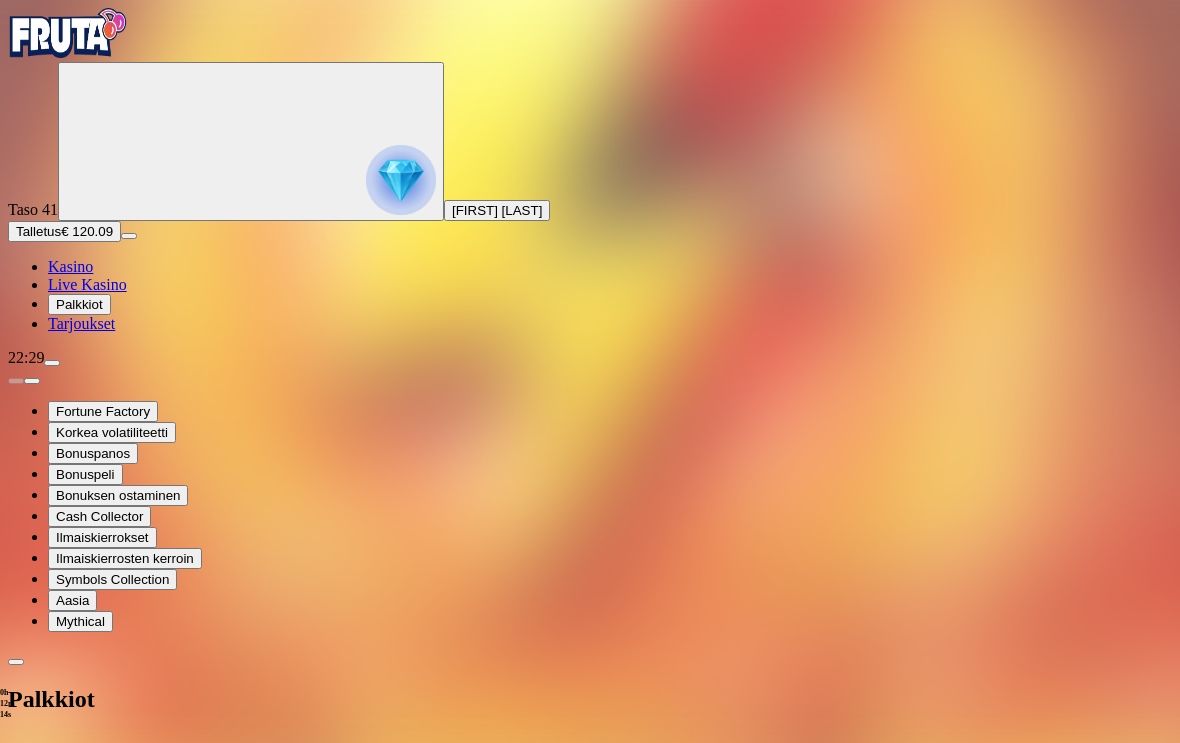 scroll, scrollTop: 0, scrollLeft: 0, axis: both 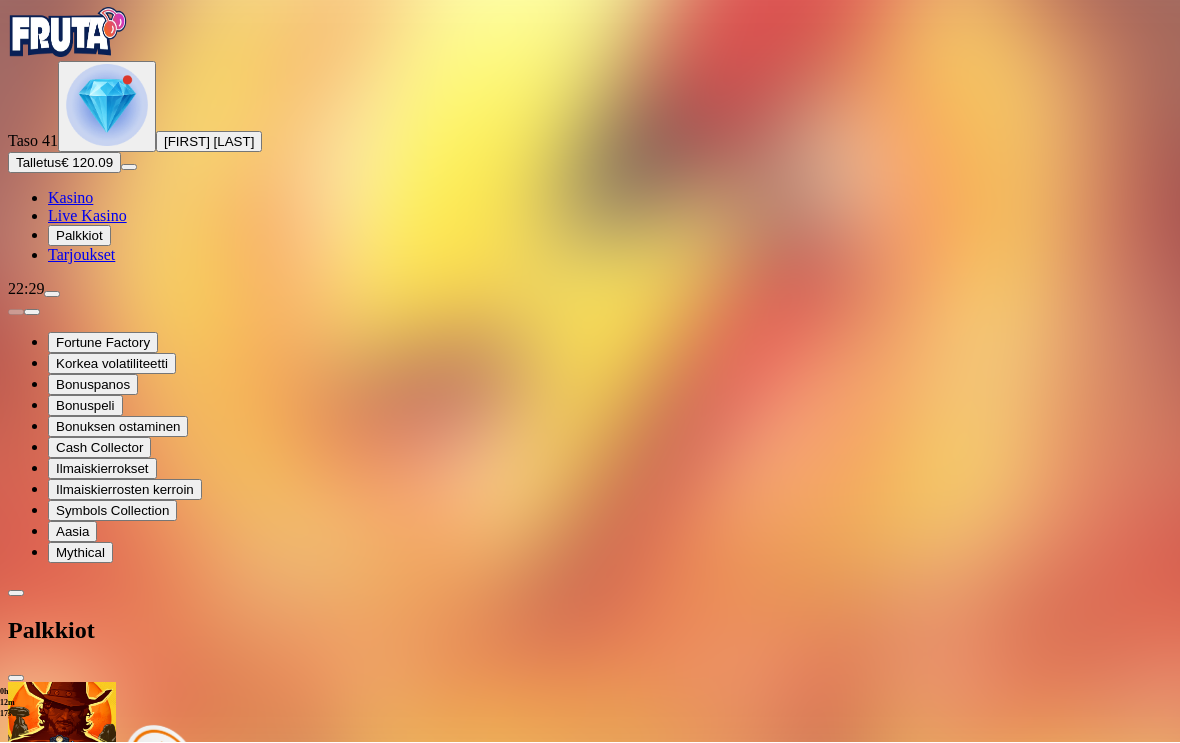 click at bounding box center (112, 1938) 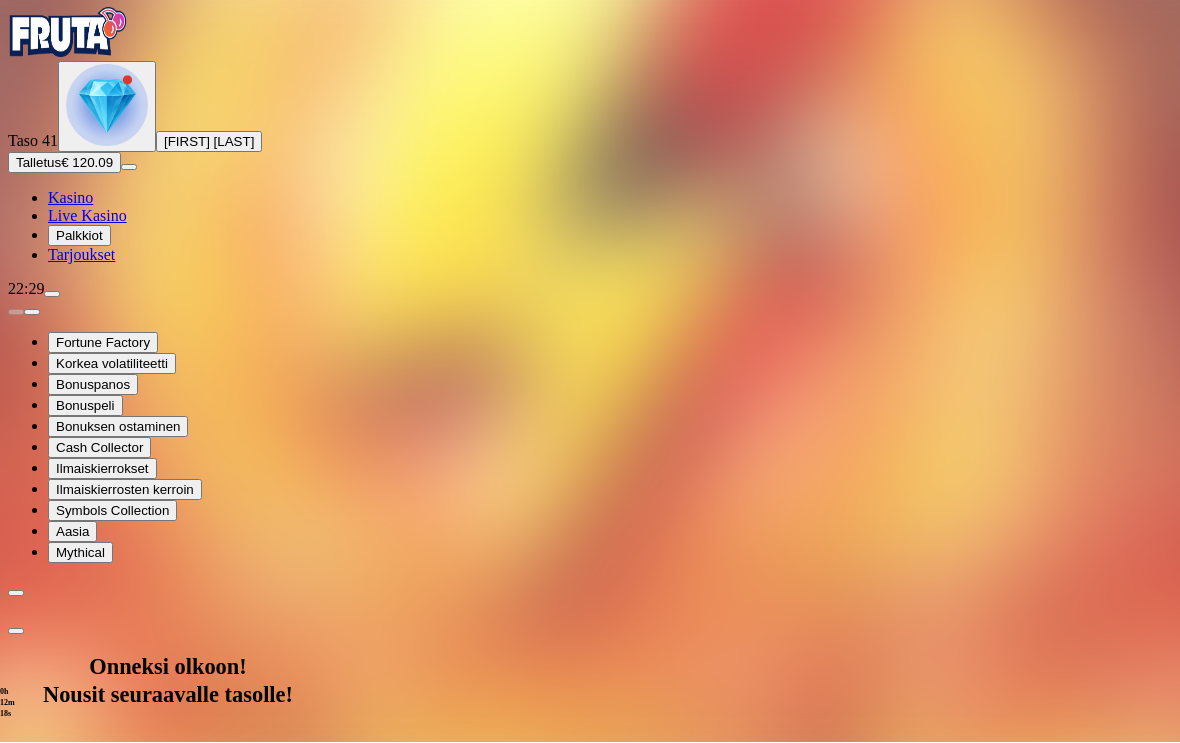 click on "Avaa palkinto" at bounding box center (168, 1076) 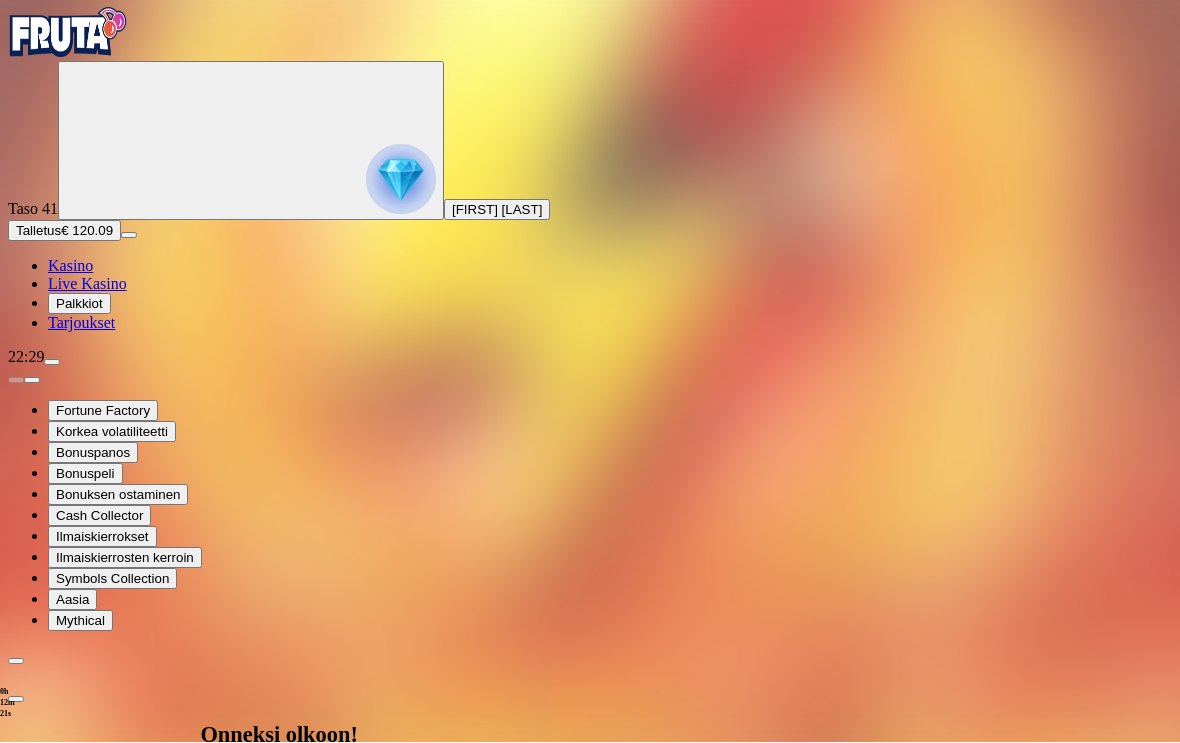 click at bounding box center [88, 1348] 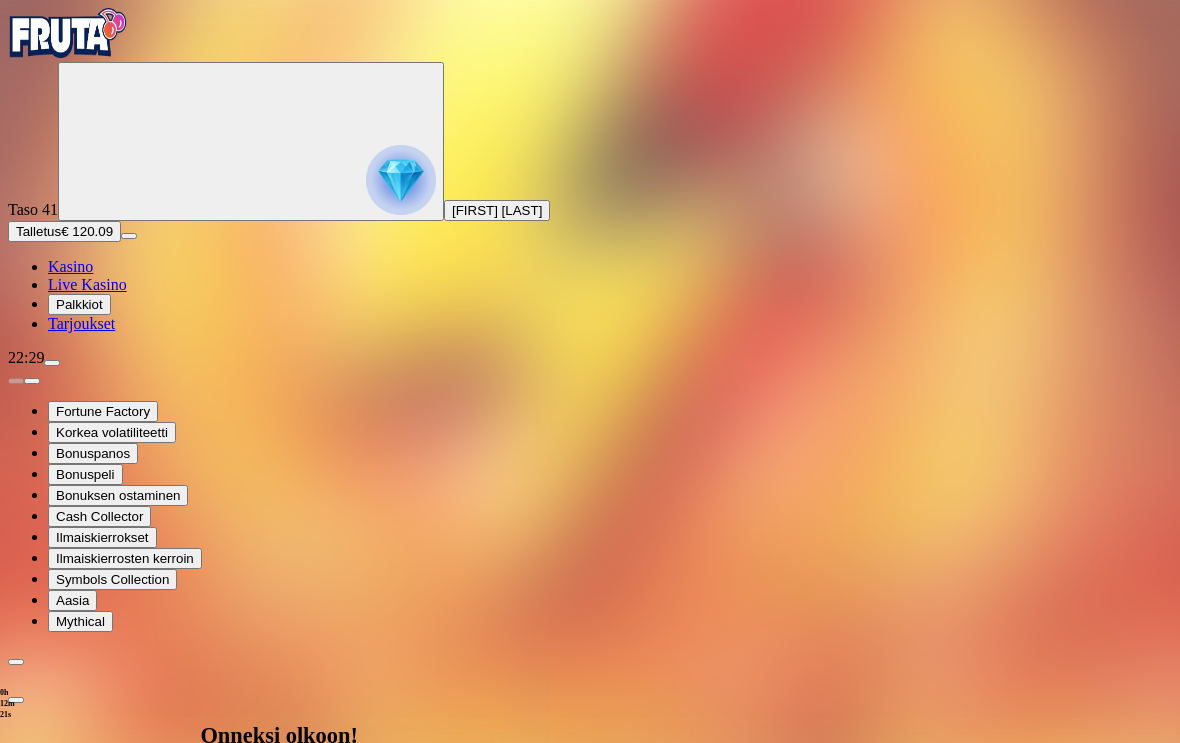 scroll, scrollTop: 1, scrollLeft: 0, axis: vertical 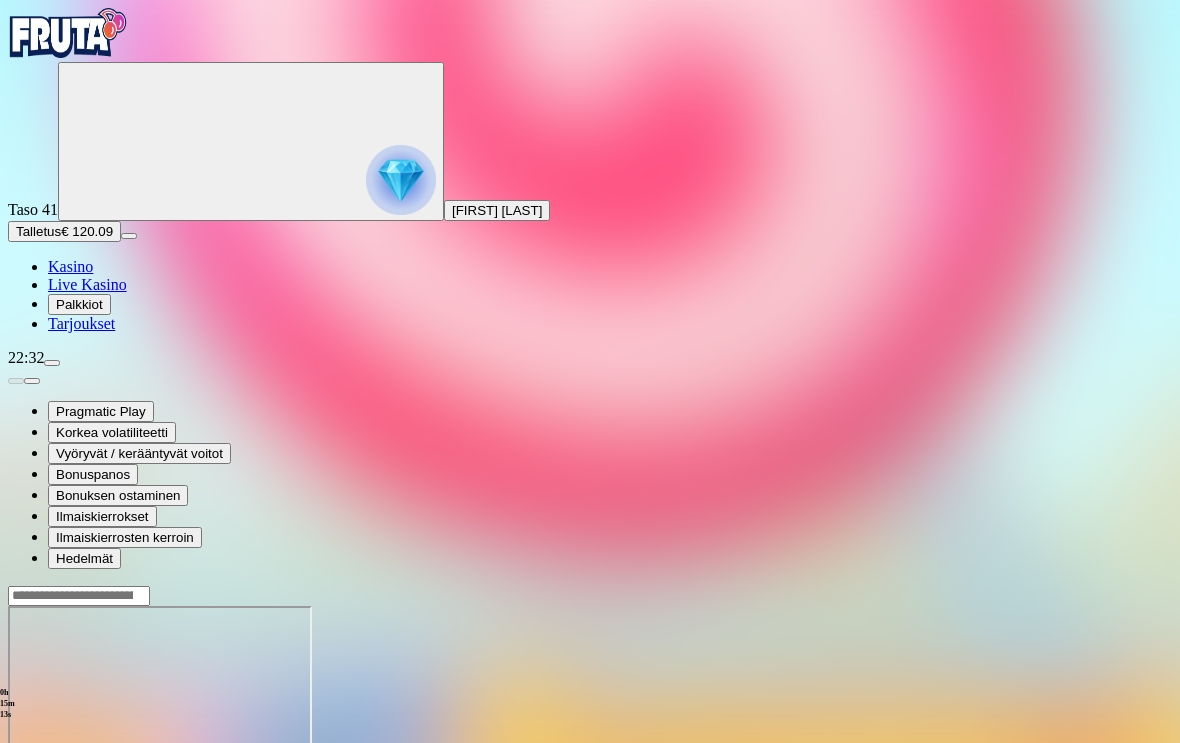 click at bounding box center [16, 778] 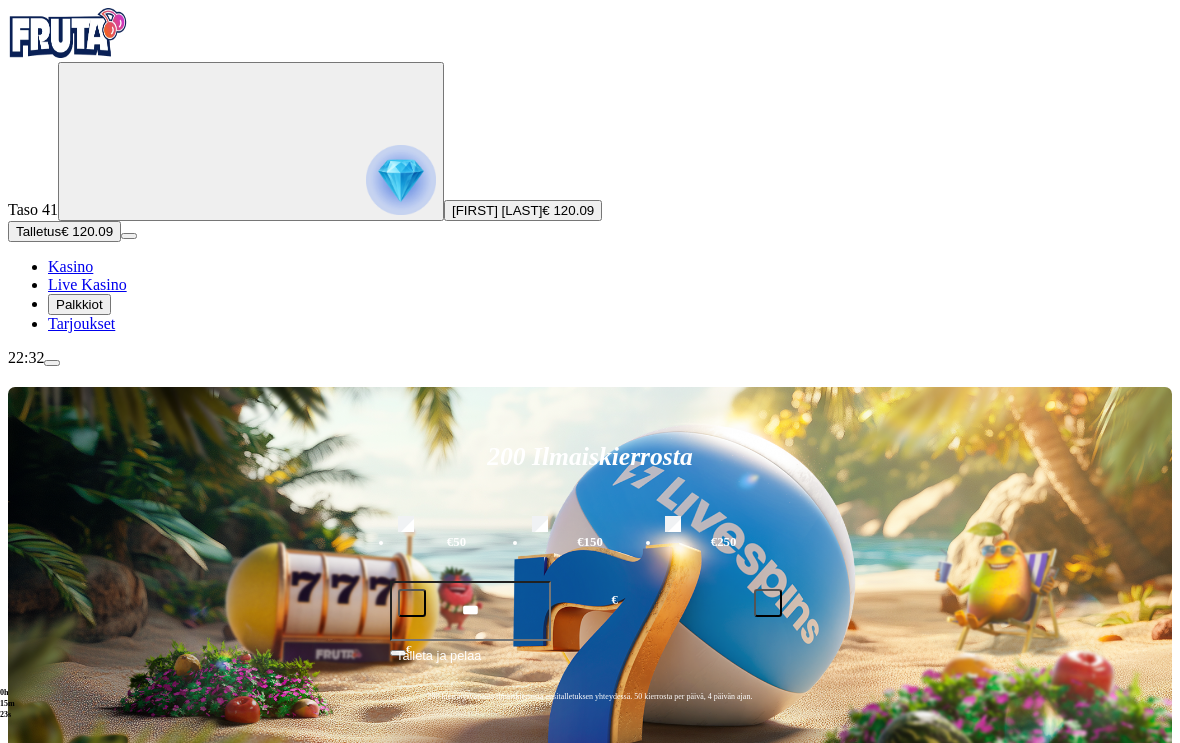 click on "Pelaa nyt Sweet Bonanza 1000 Pelaa nyt Fu Wu Shi Gold Blitz Ultimate" at bounding box center [654, 1137] 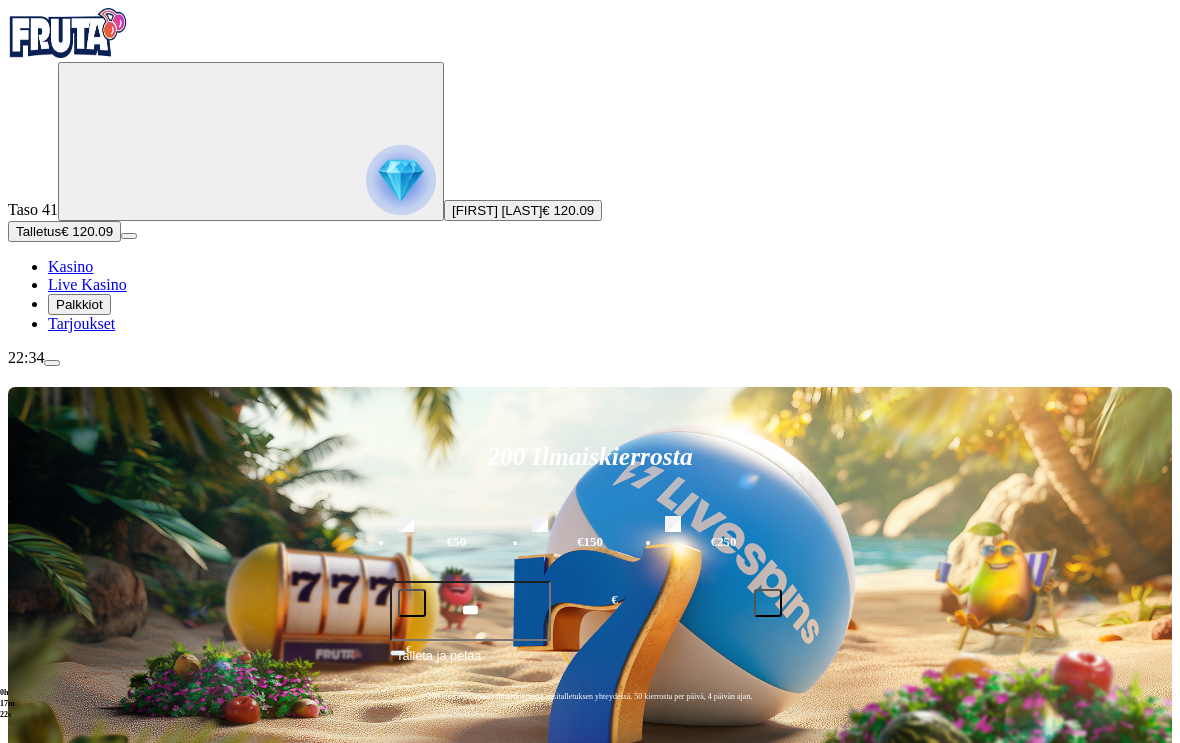 click at bounding box center [412, 603] 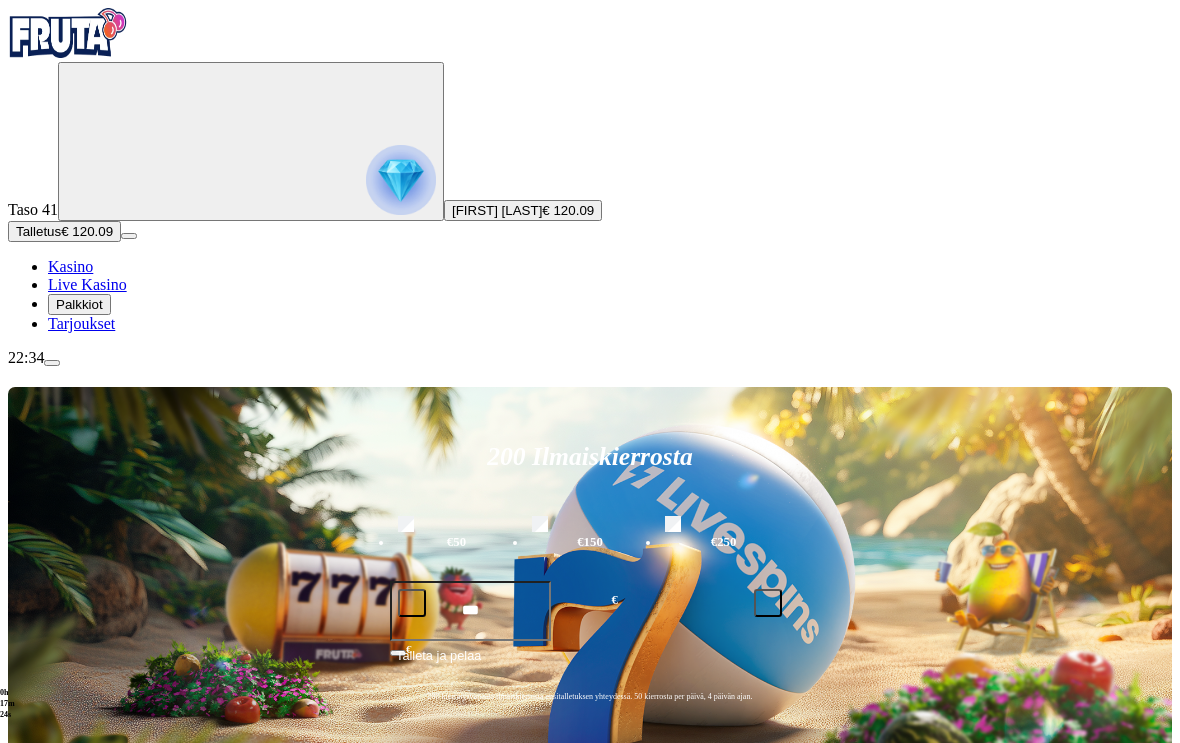 click on "Talleta ja pelaa" at bounding box center [438, 664] 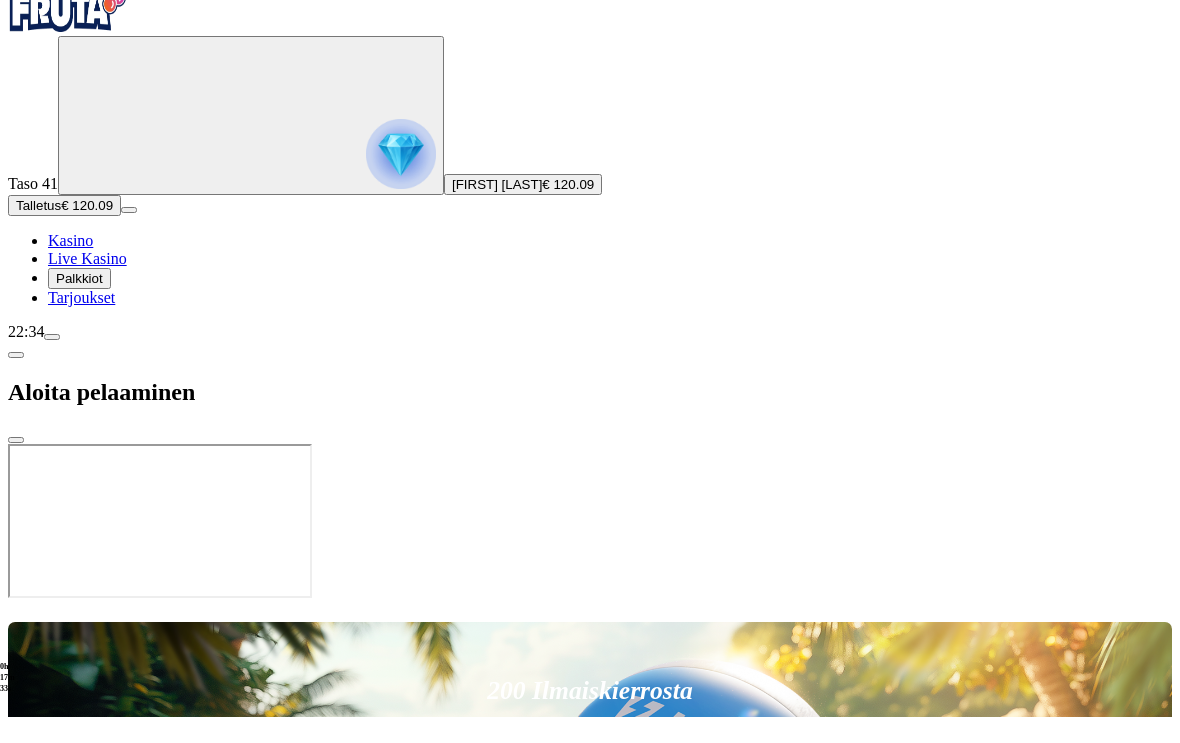 scroll, scrollTop: 1, scrollLeft: 0, axis: vertical 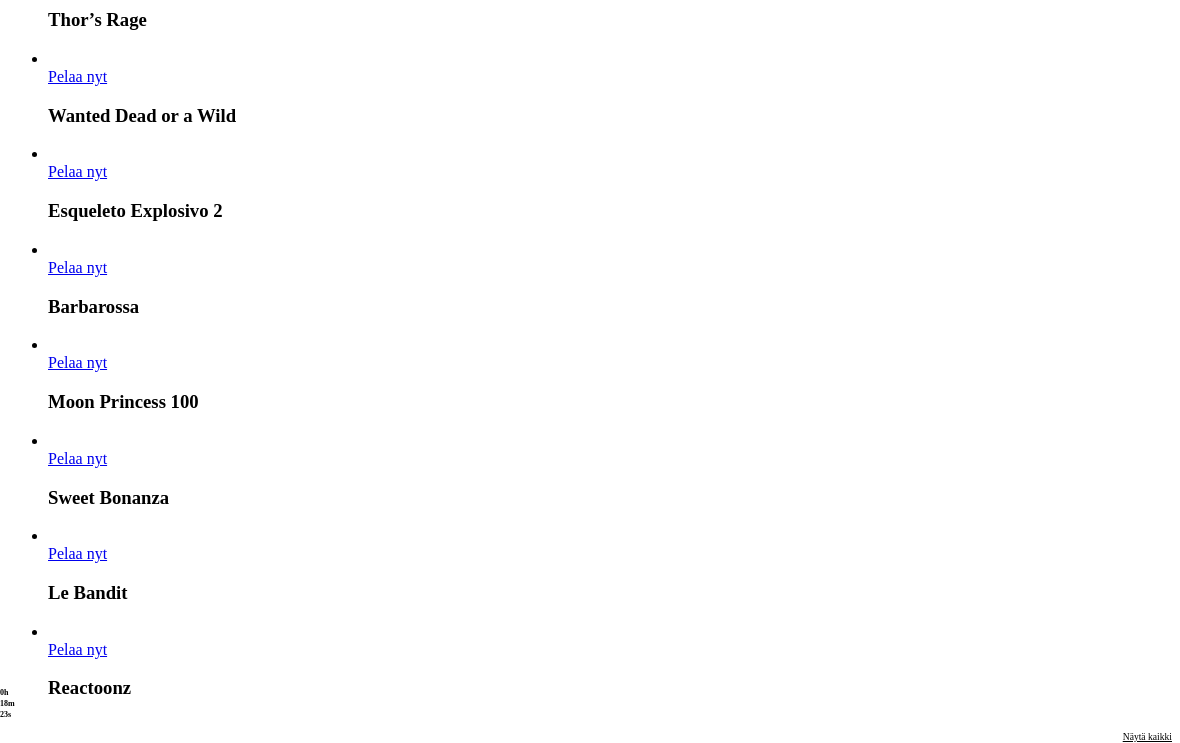 click on "Pelaa nyt" at bounding box center (77, 14033) 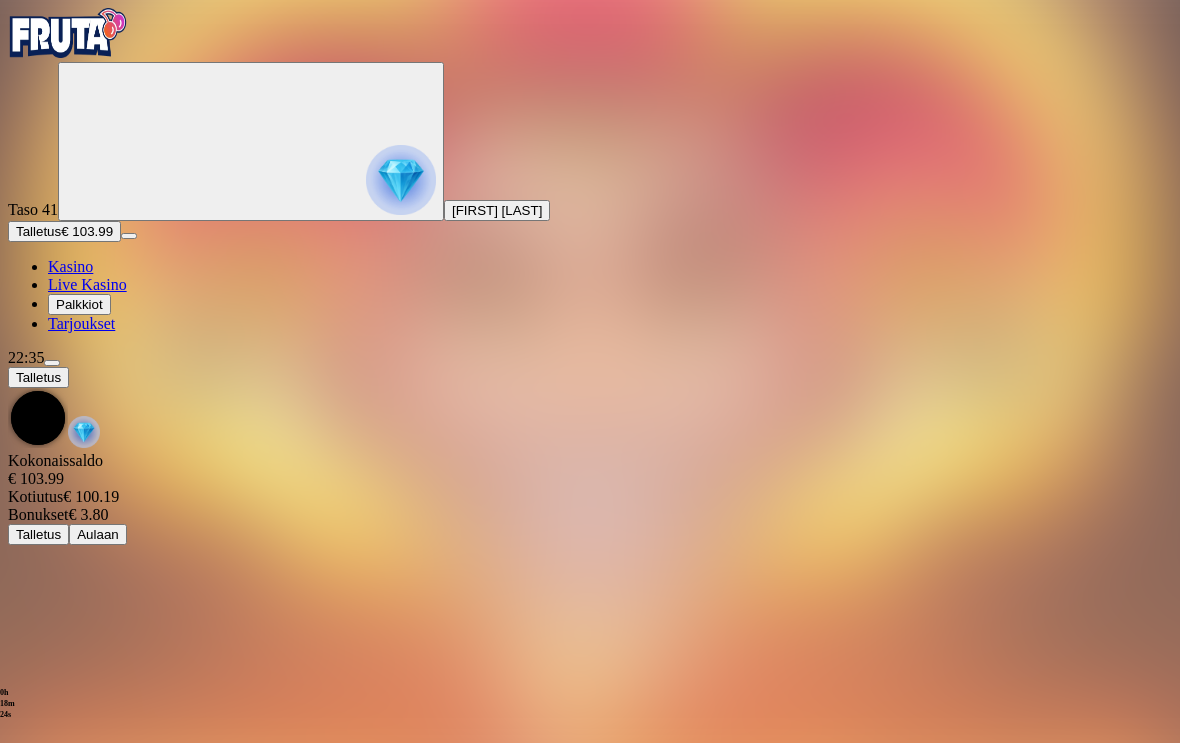 scroll, scrollTop: 25, scrollLeft: 0, axis: vertical 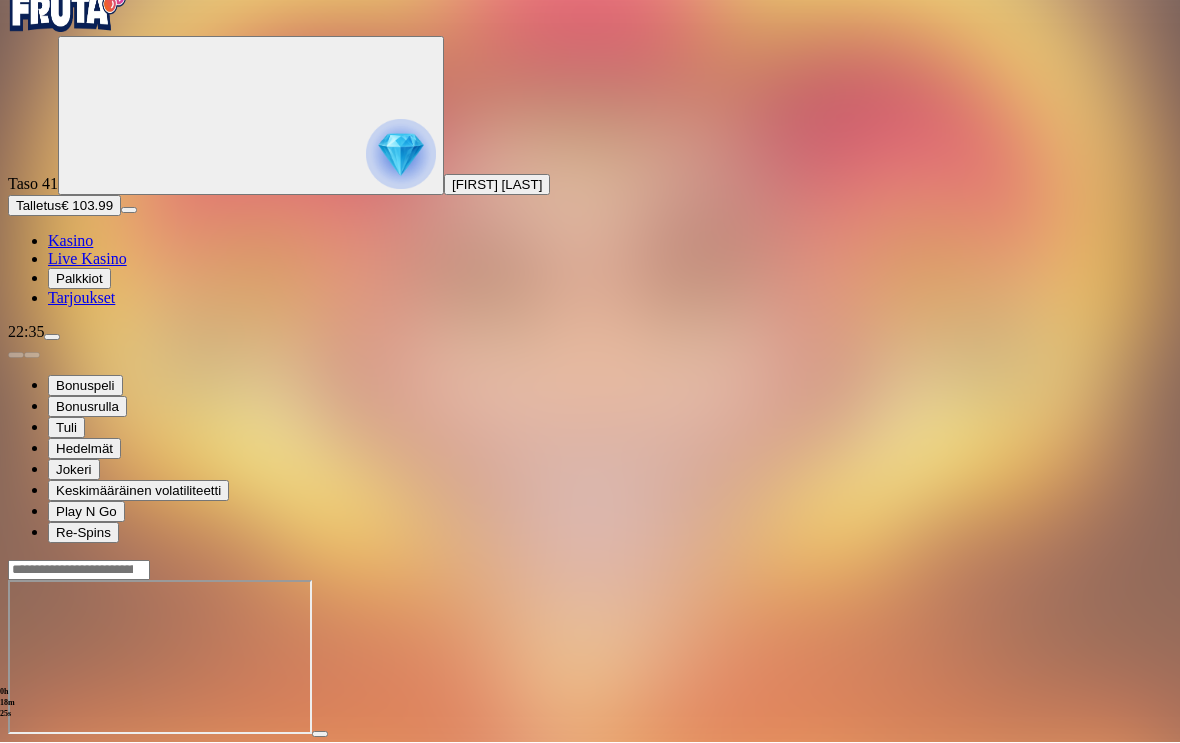 click at bounding box center (48, 753) 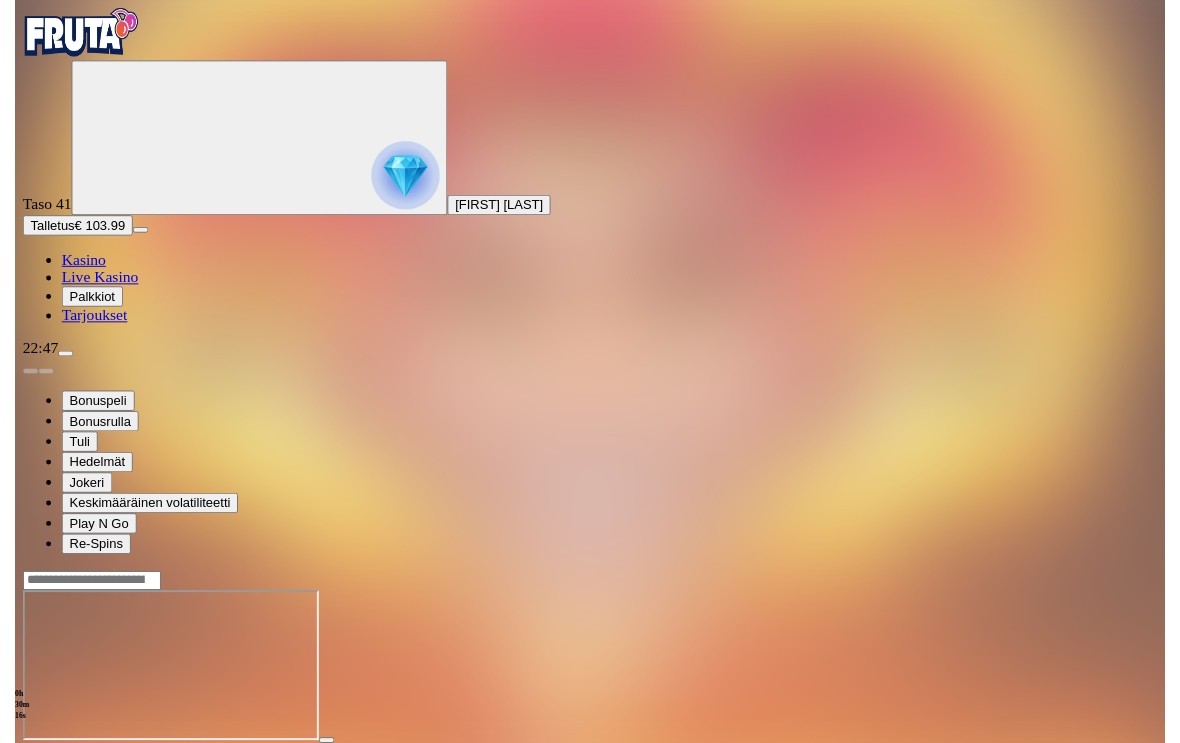 scroll, scrollTop: 26, scrollLeft: 0, axis: vertical 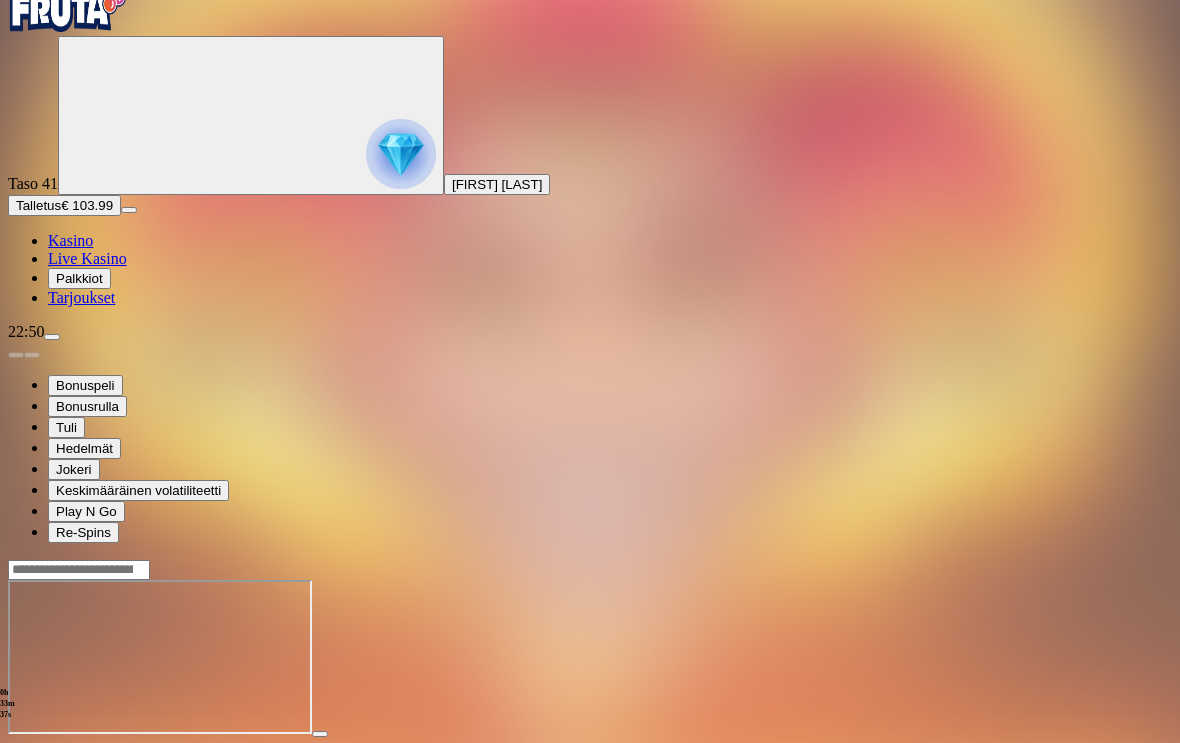 click on "Talletus" at bounding box center (38, 205) 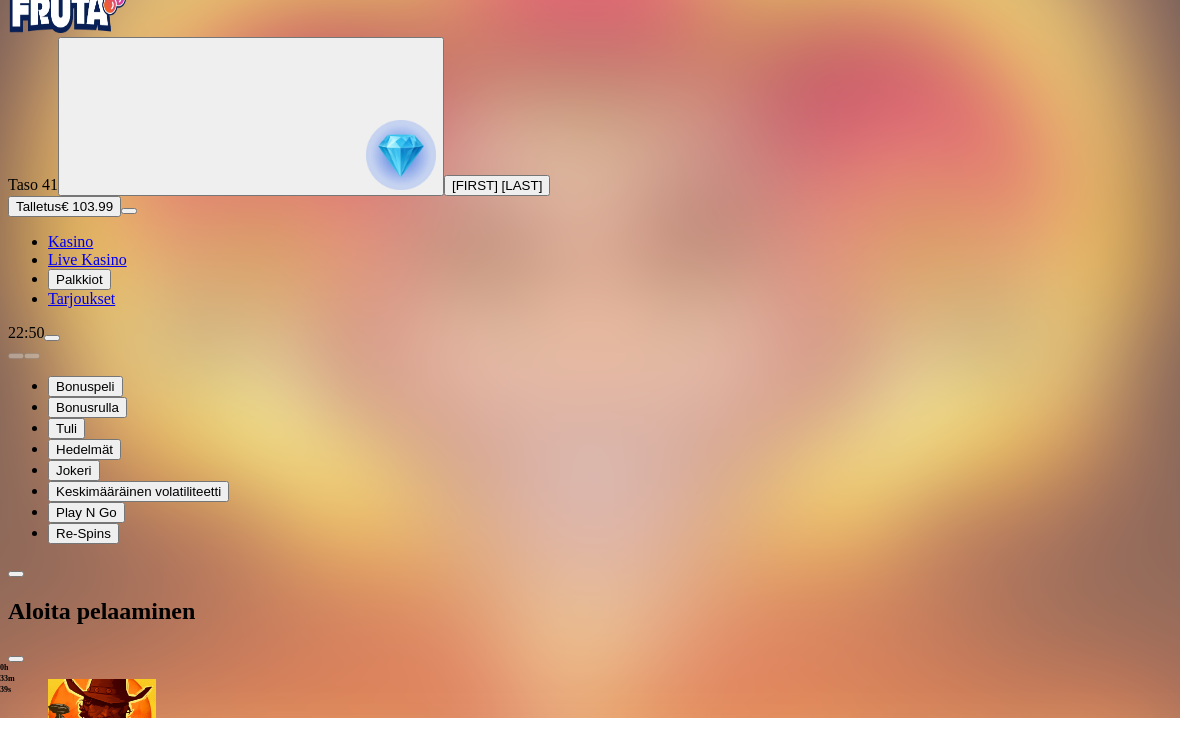 click on "€150" at bounding box center [88, 1970] 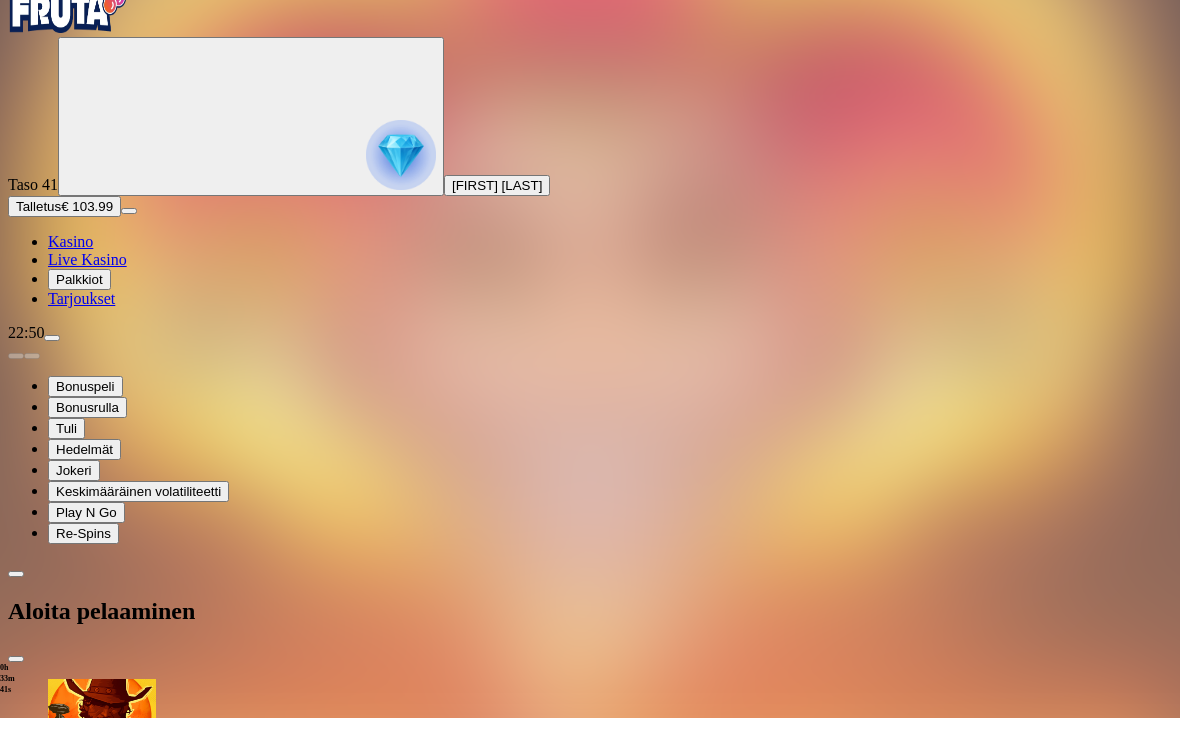 click on "TALLETA JA PELAA" at bounding box center [76, 2068] 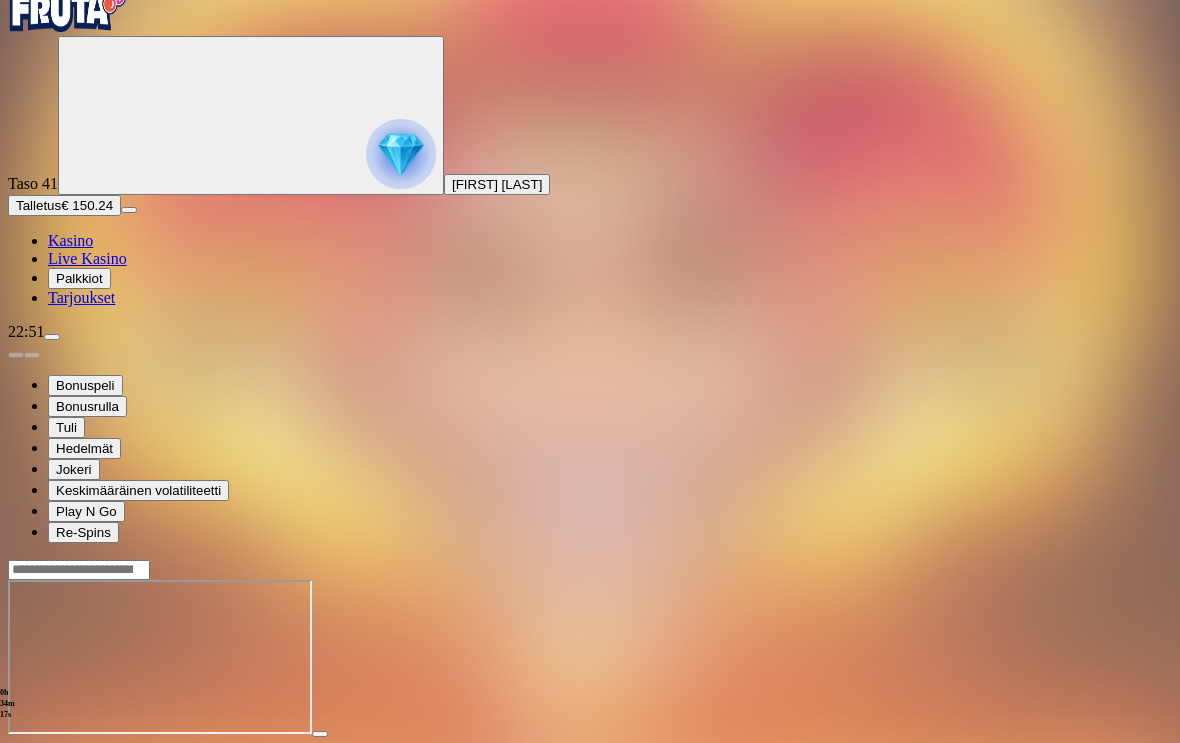 scroll, scrollTop: 33, scrollLeft: 0, axis: vertical 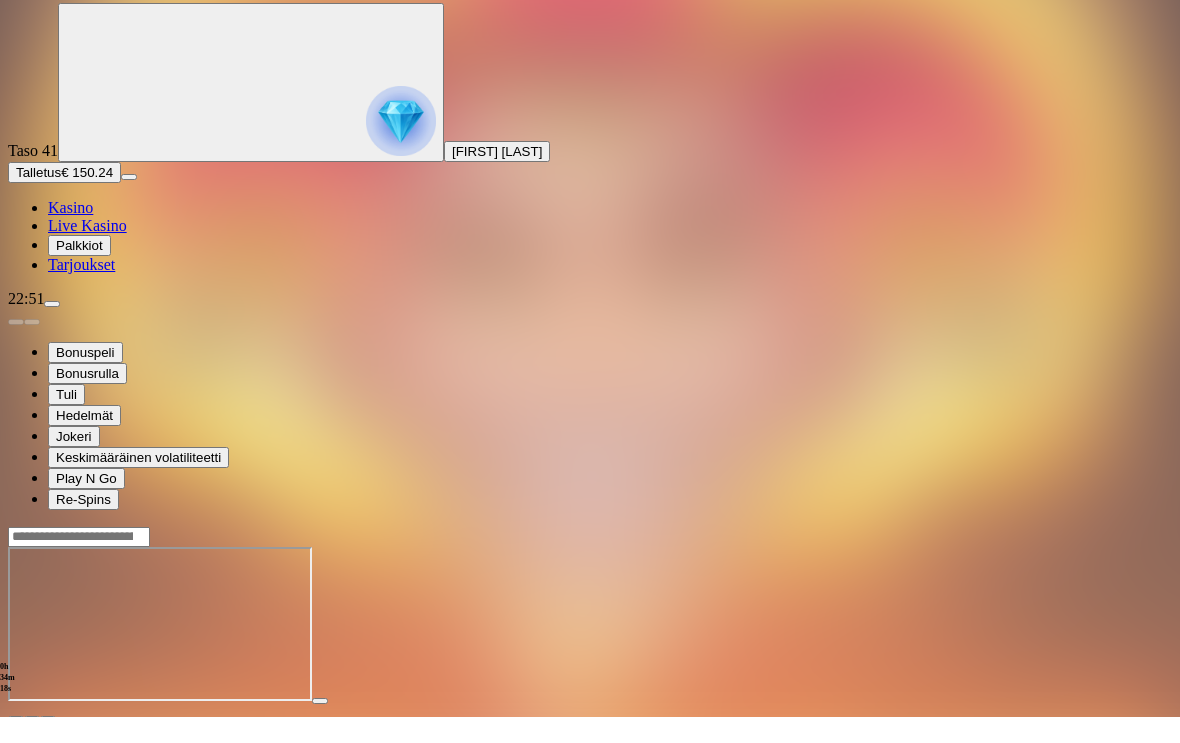 click at bounding box center [16, 745] 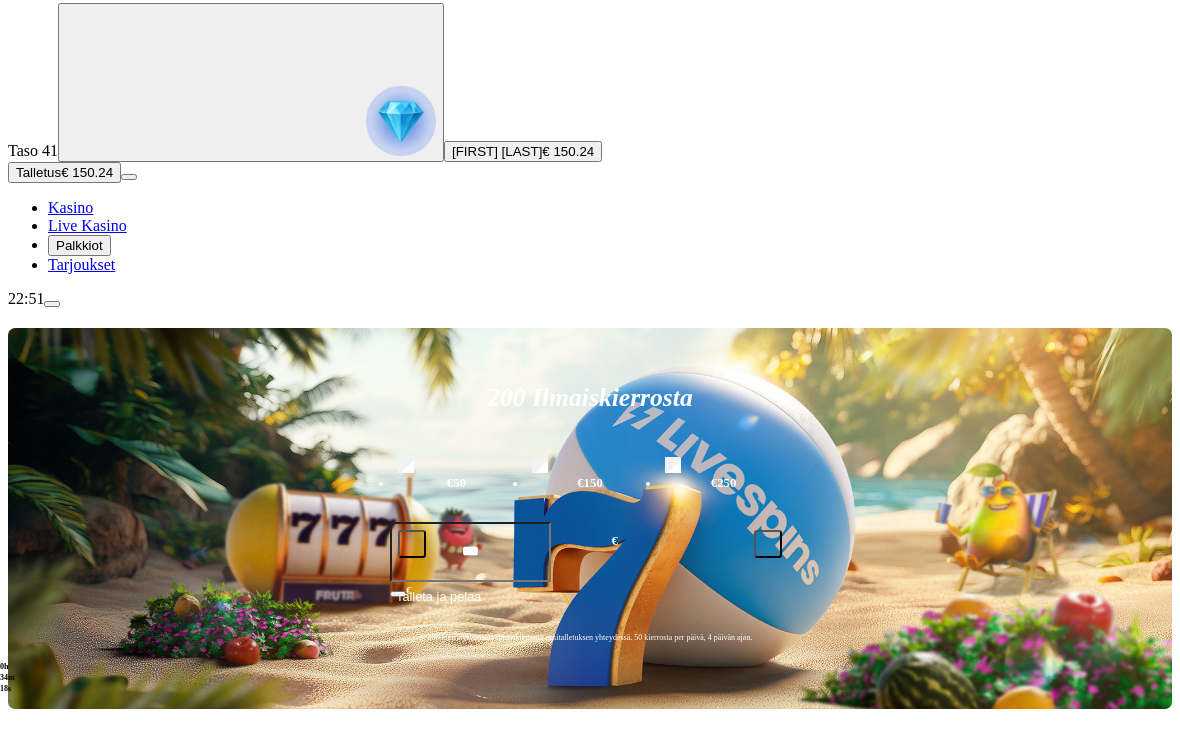 scroll, scrollTop: 59, scrollLeft: 0, axis: vertical 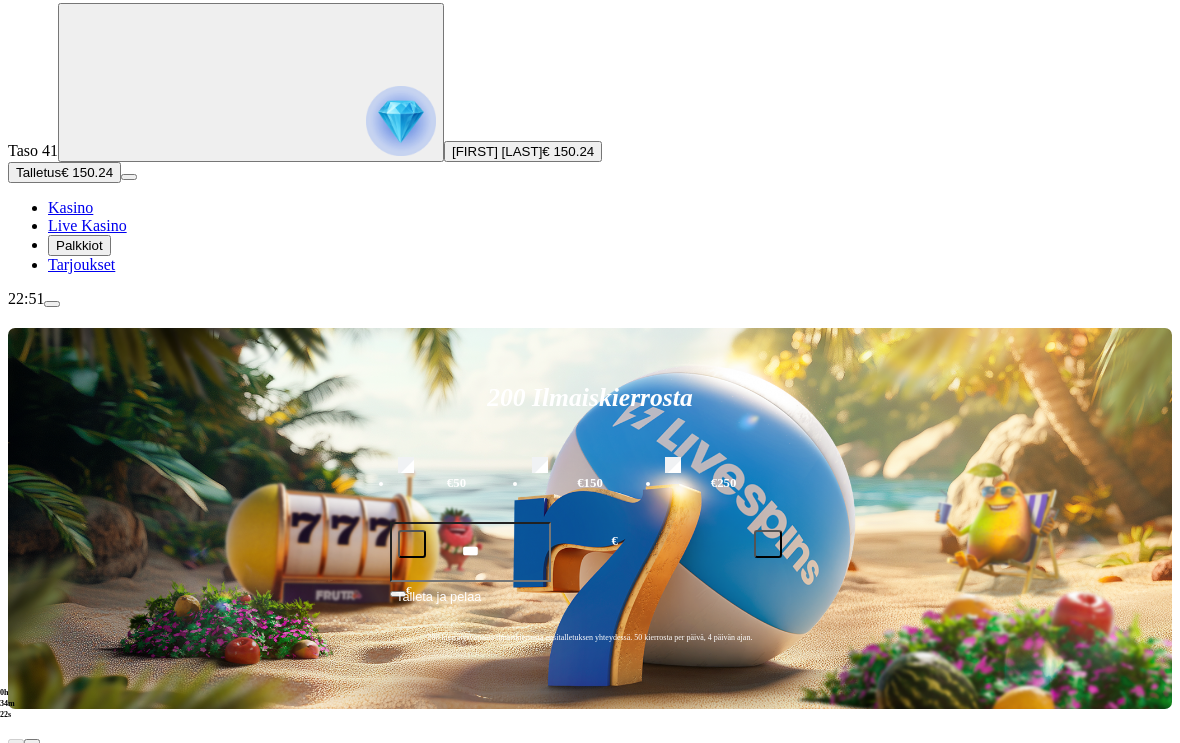 click at bounding box center (836, 808) 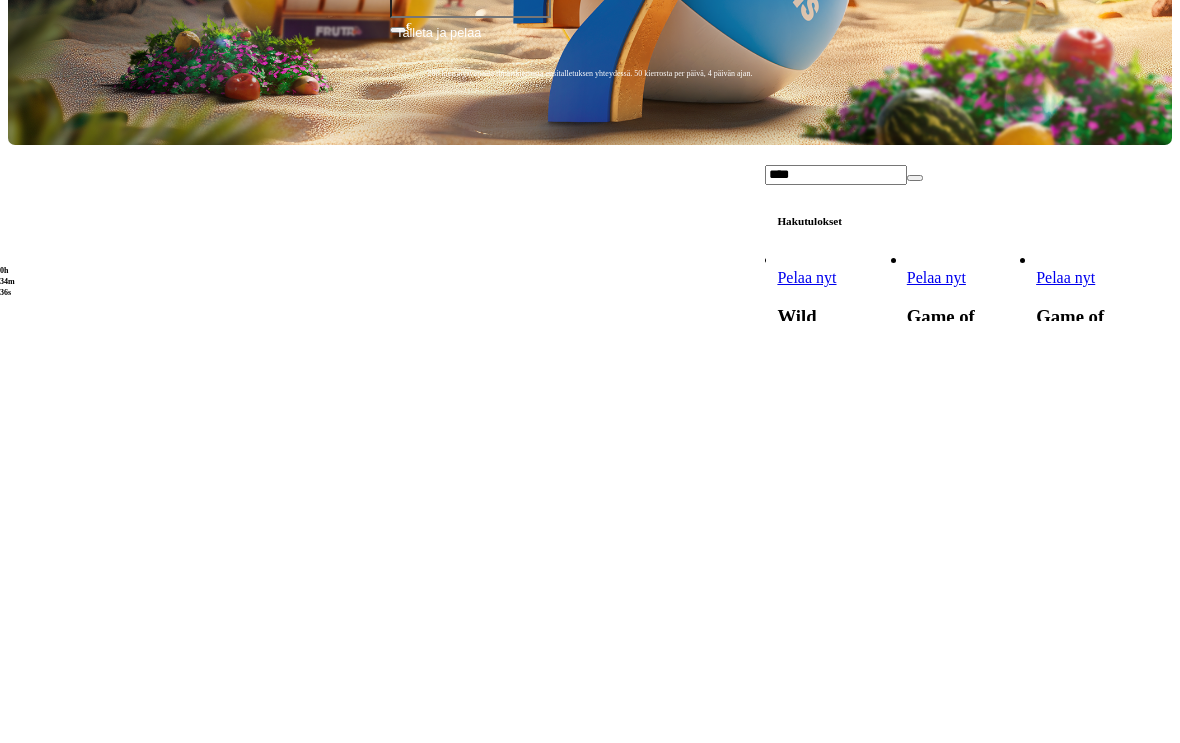 scroll, scrollTop: 623, scrollLeft: 0, axis: vertical 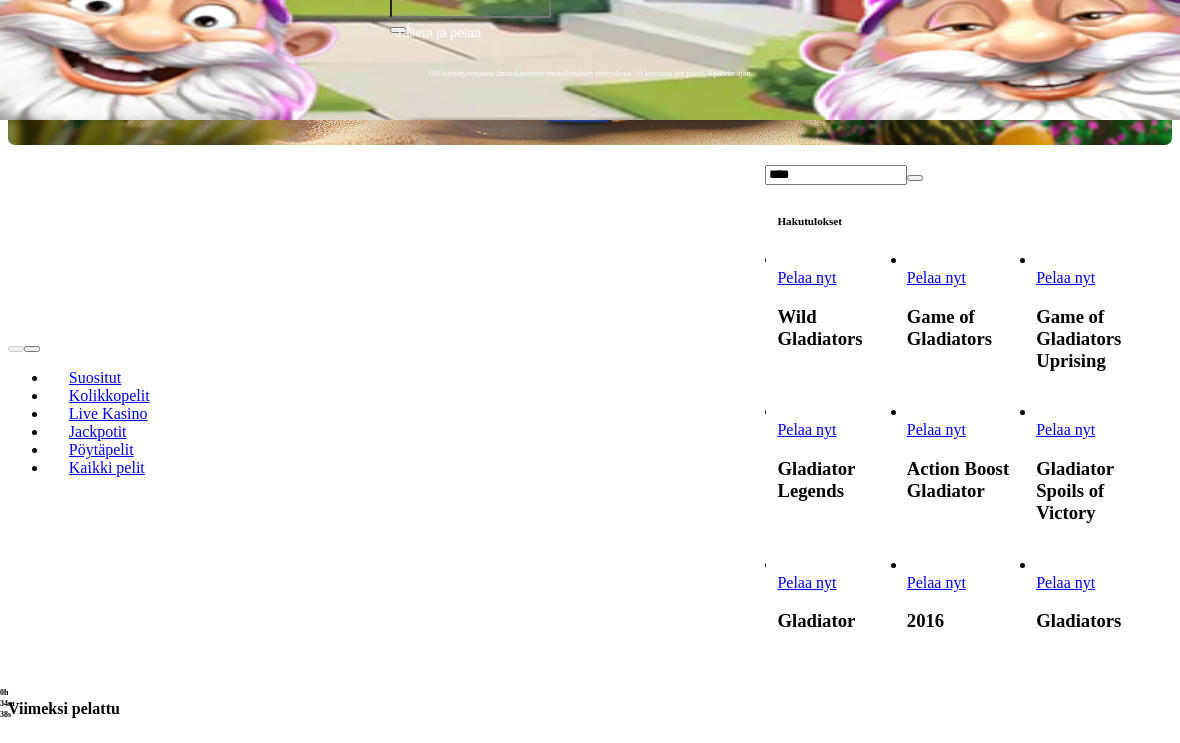 type on "****" 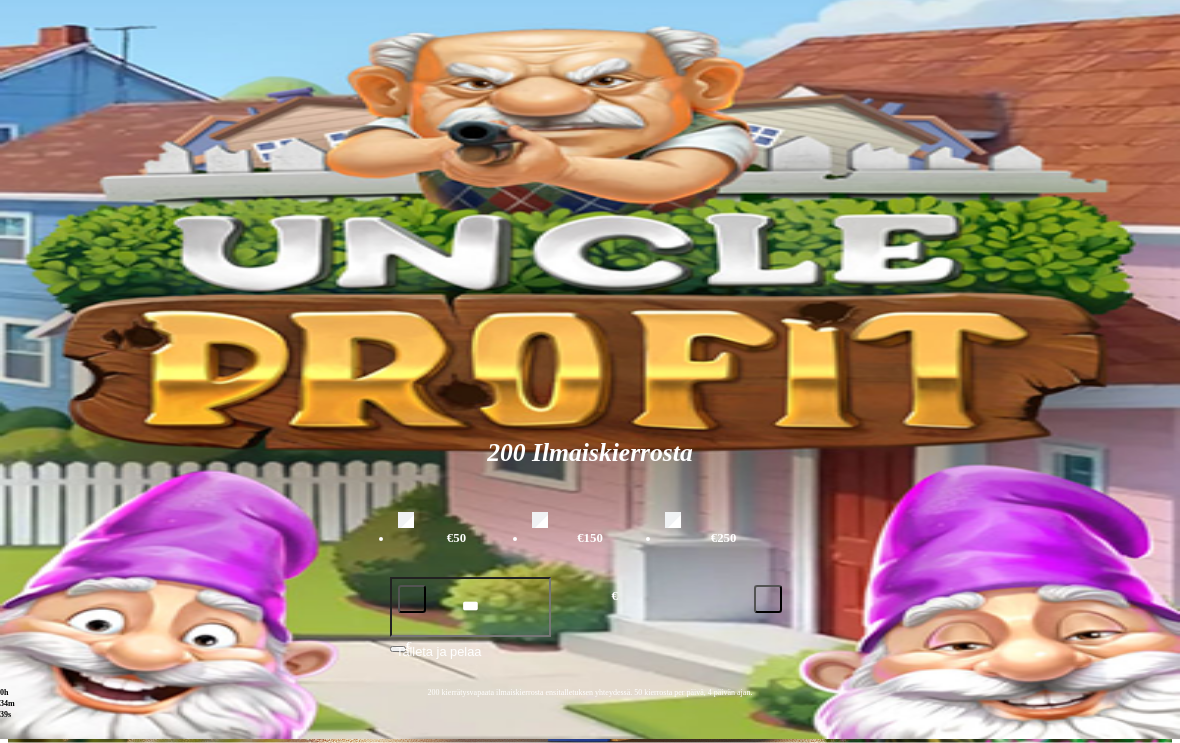 scroll, scrollTop: 0, scrollLeft: 0, axis: both 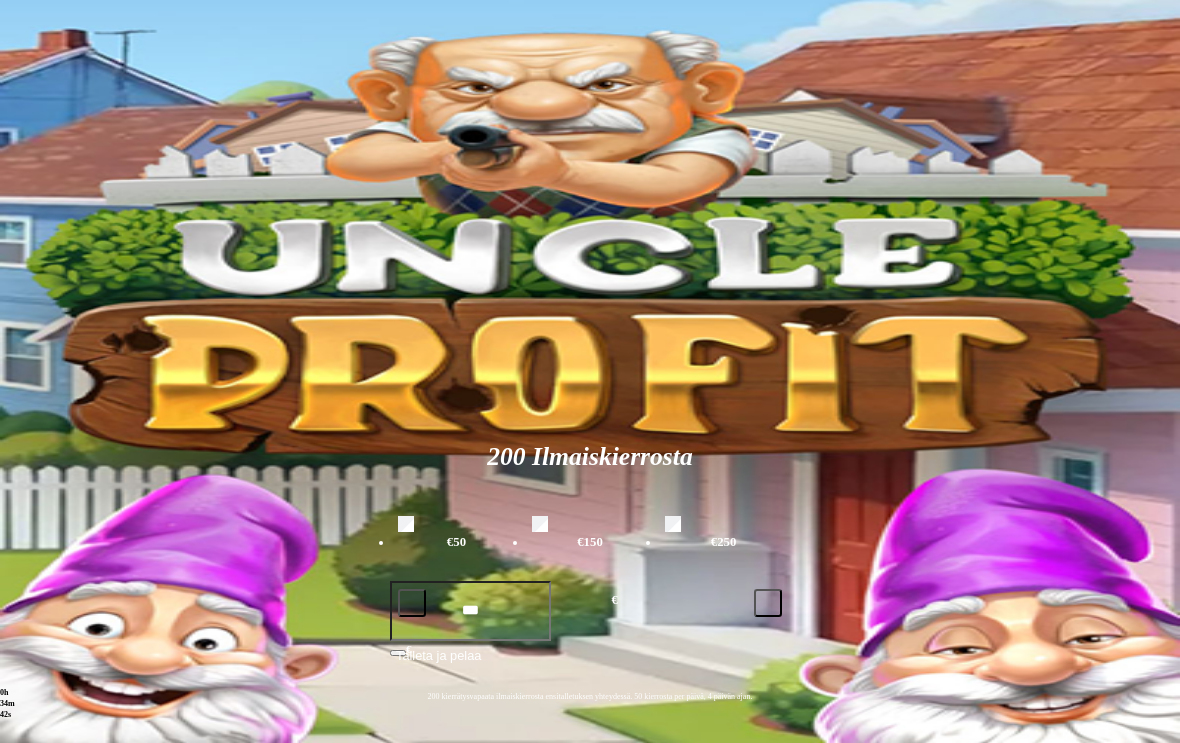click at bounding box center (590, 371) 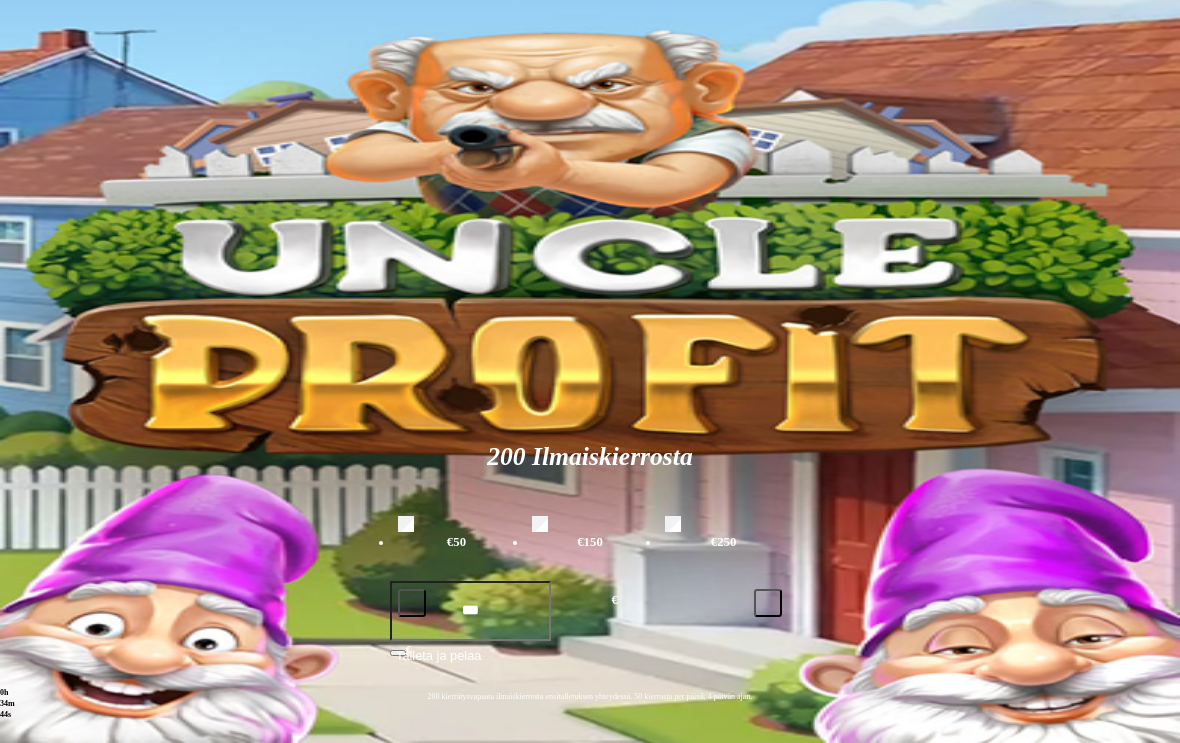 click on "Kolikkopelit" at bounding box center [109, 847] 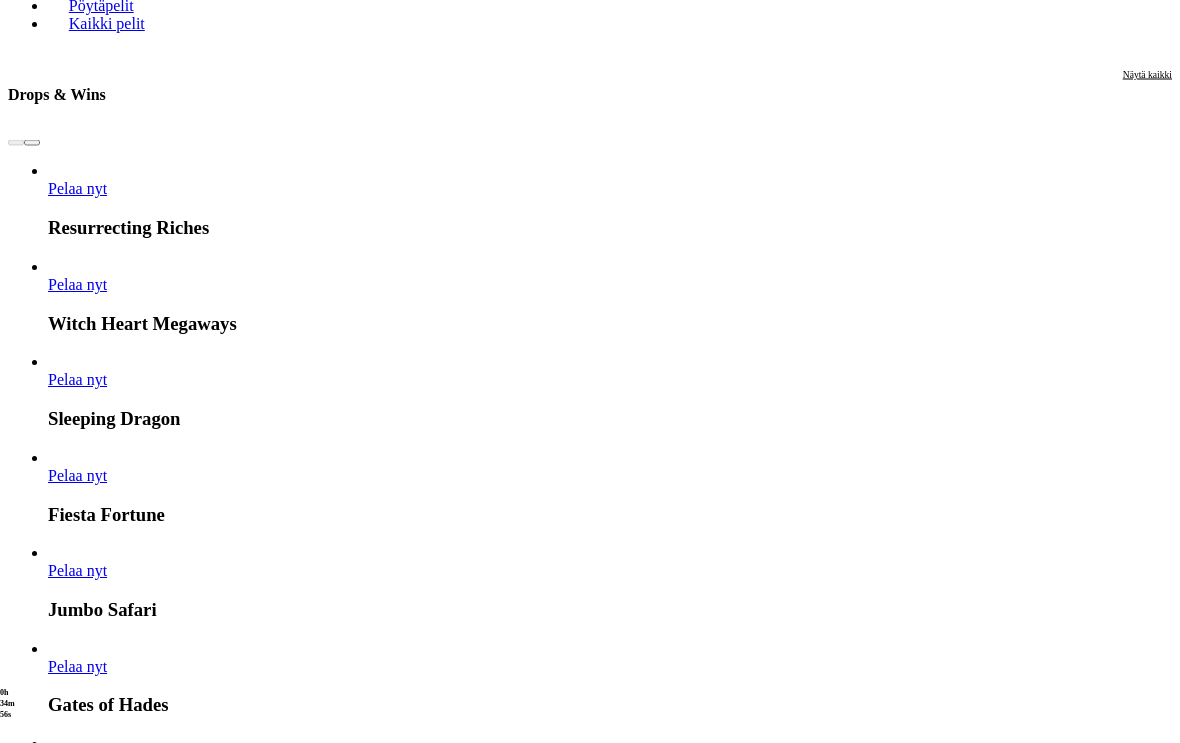 scroll, scrollTop: 896, scrollLeft: 0, axis: vertical 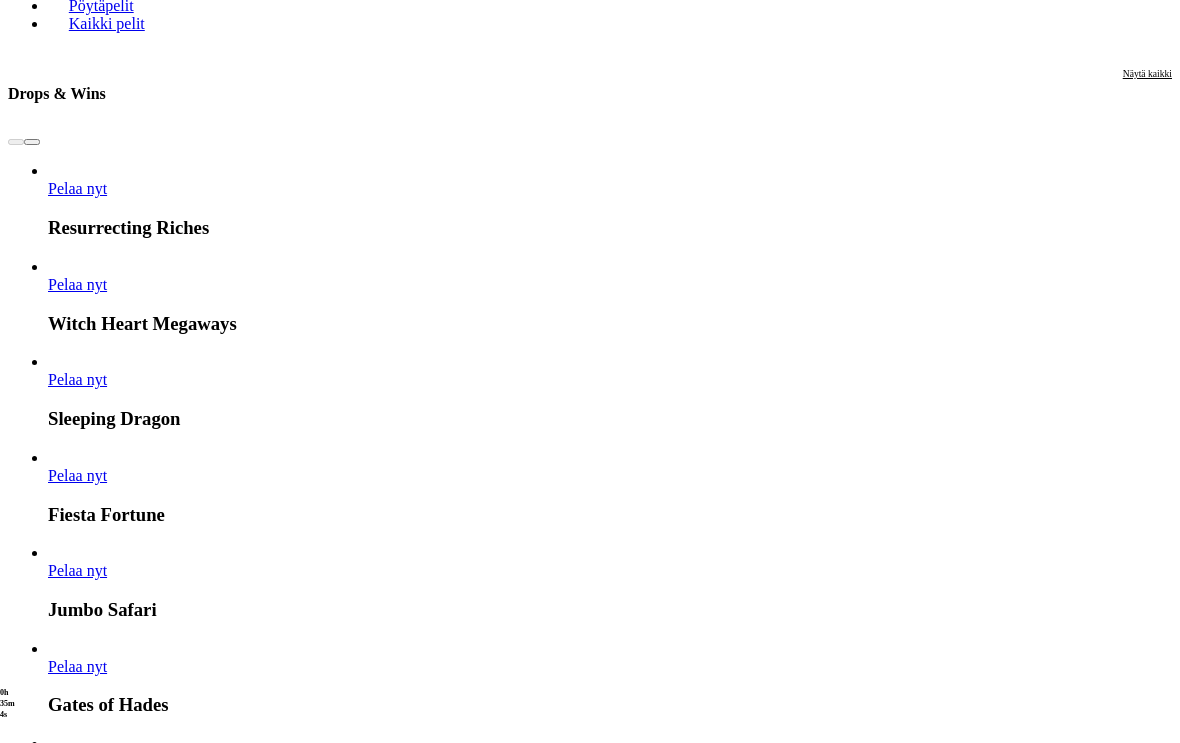 click on "Pelaa nyt" at bounding box center (77, 4816) 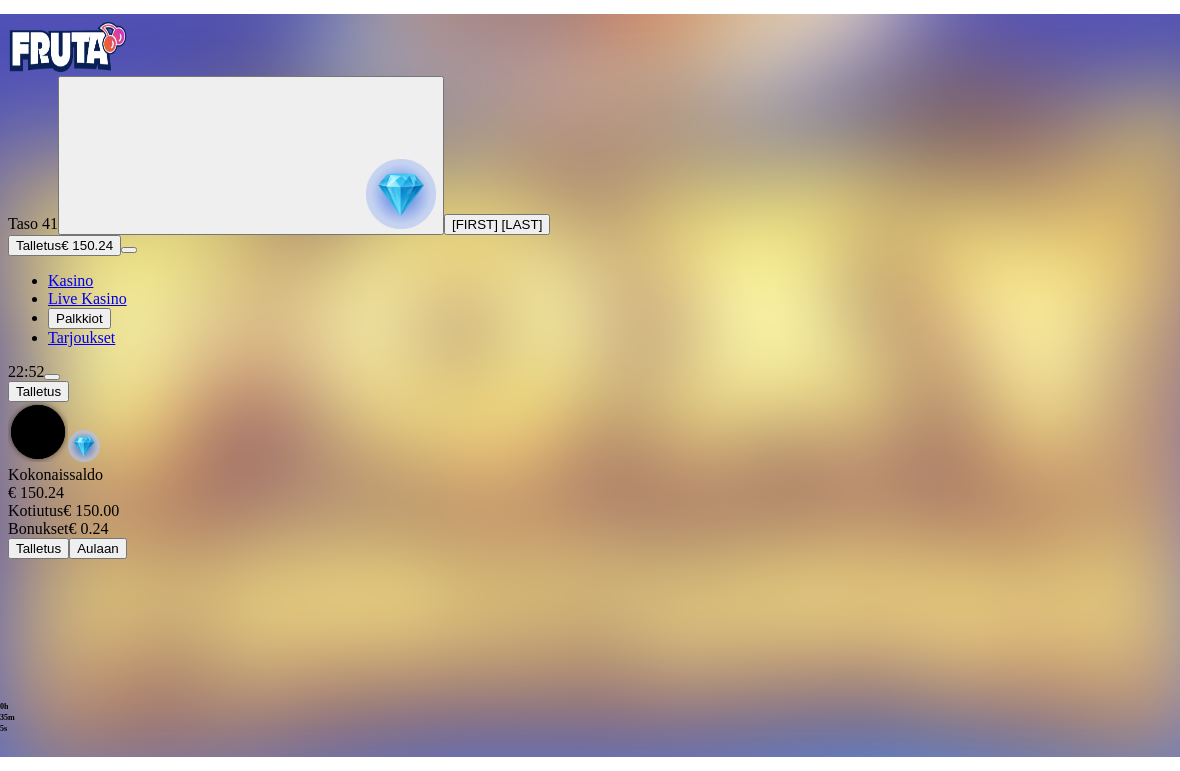 scroll, scrollTop: 25, scrollLeft: 0, axis: vertical 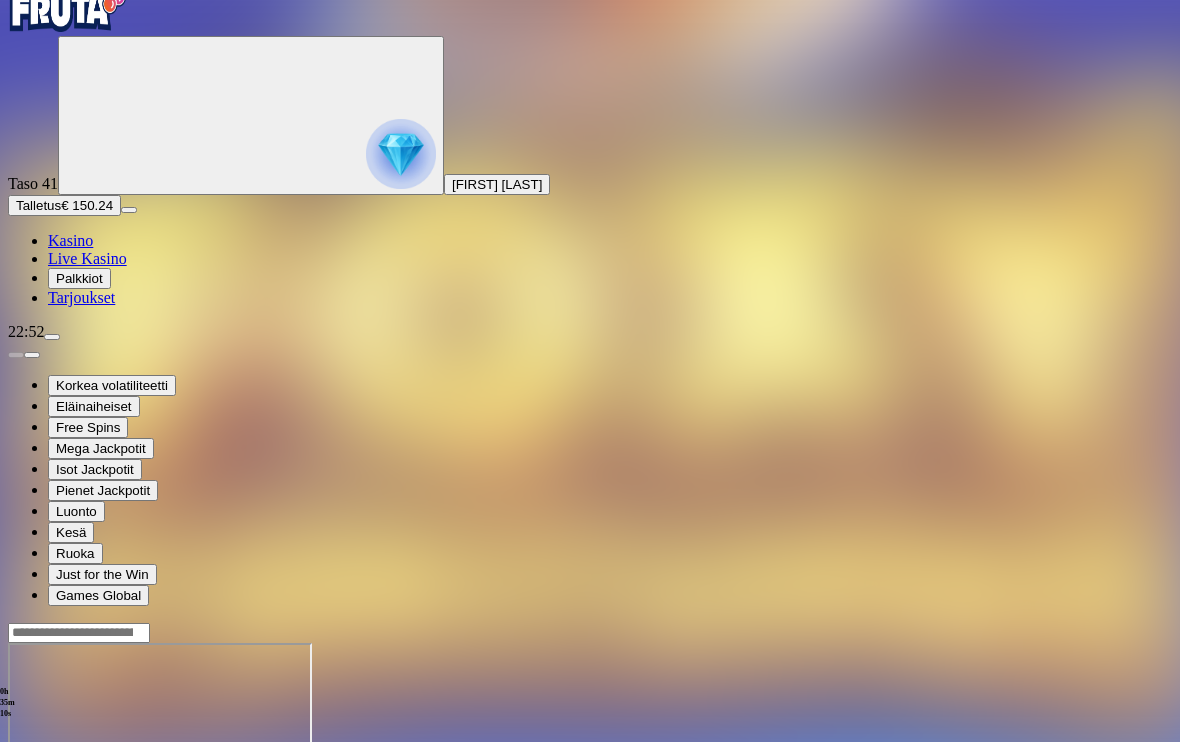 click at bounding box center [48, 816] 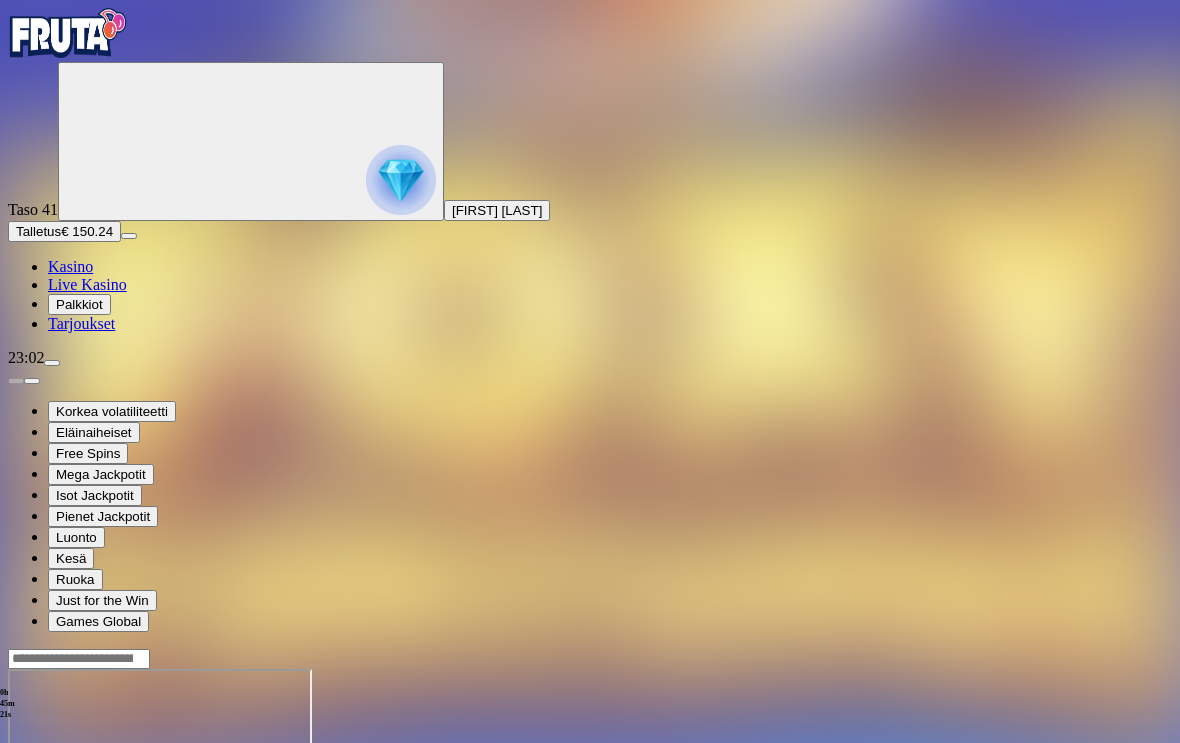 scroll, scrollTop: 26, scrollLeft: 0, axis: vertical 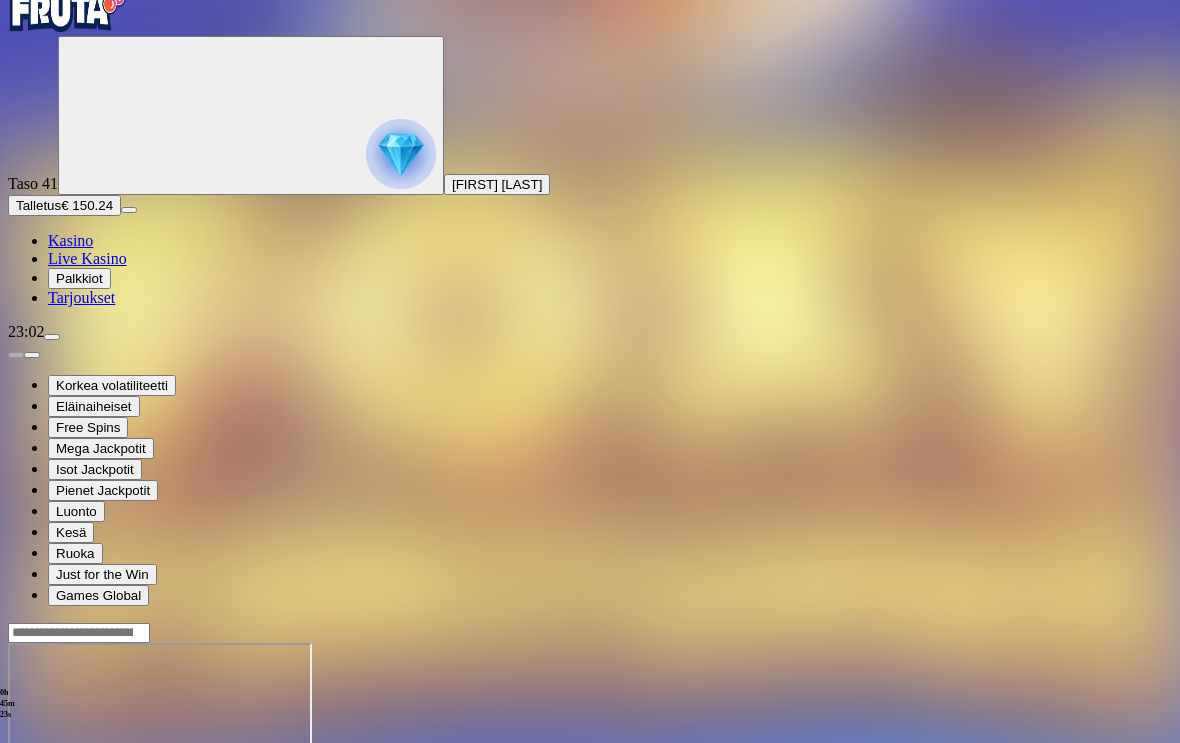click on "0h 45m 23s Talletus Kokonaissaldo € 150.24 Kotiutus € 150.00 Bonukset € 0.24 Talletus Aulaan" at bounding box center (590, 818) 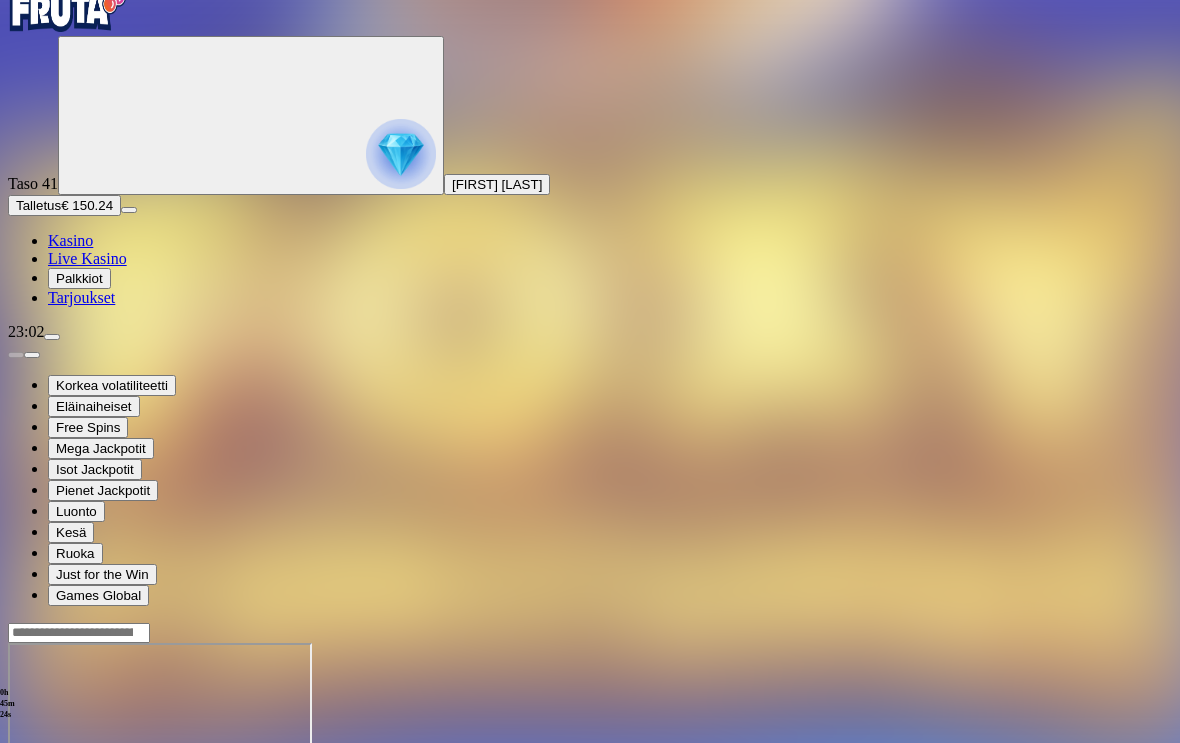 click at bounding box center (48, 815) 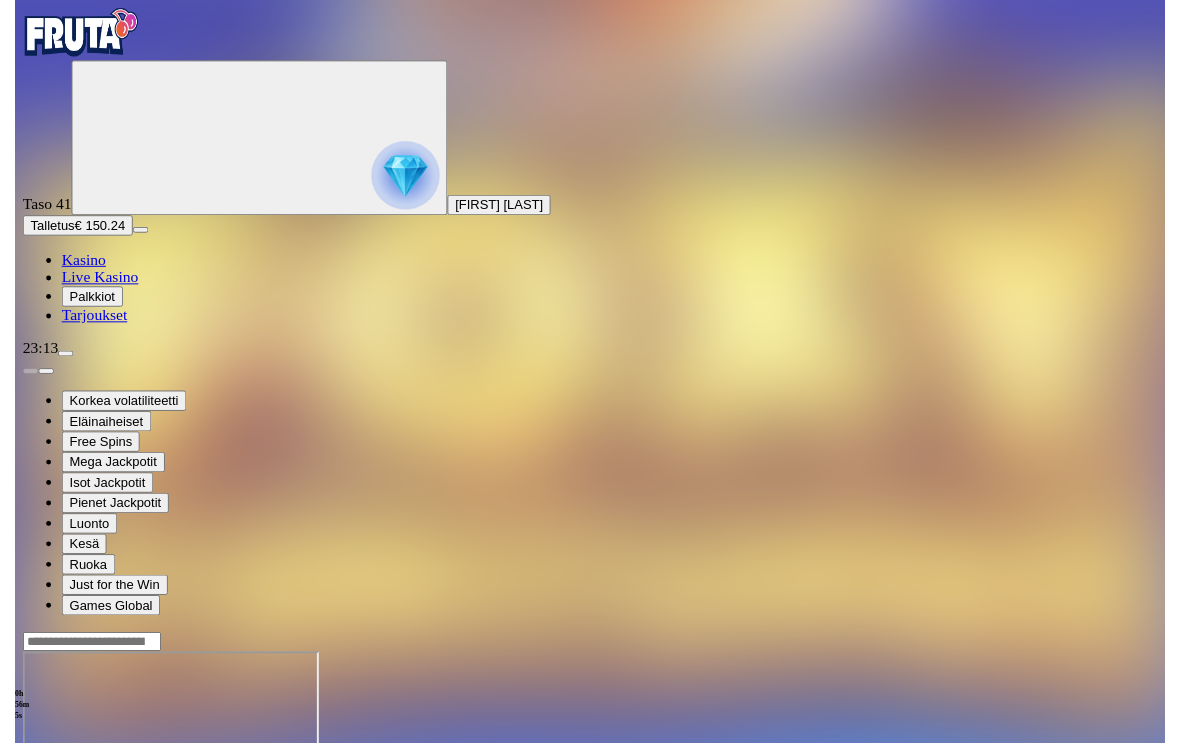 scroll, scrollTop: 13, scrollLeft: 0, axis: vertical 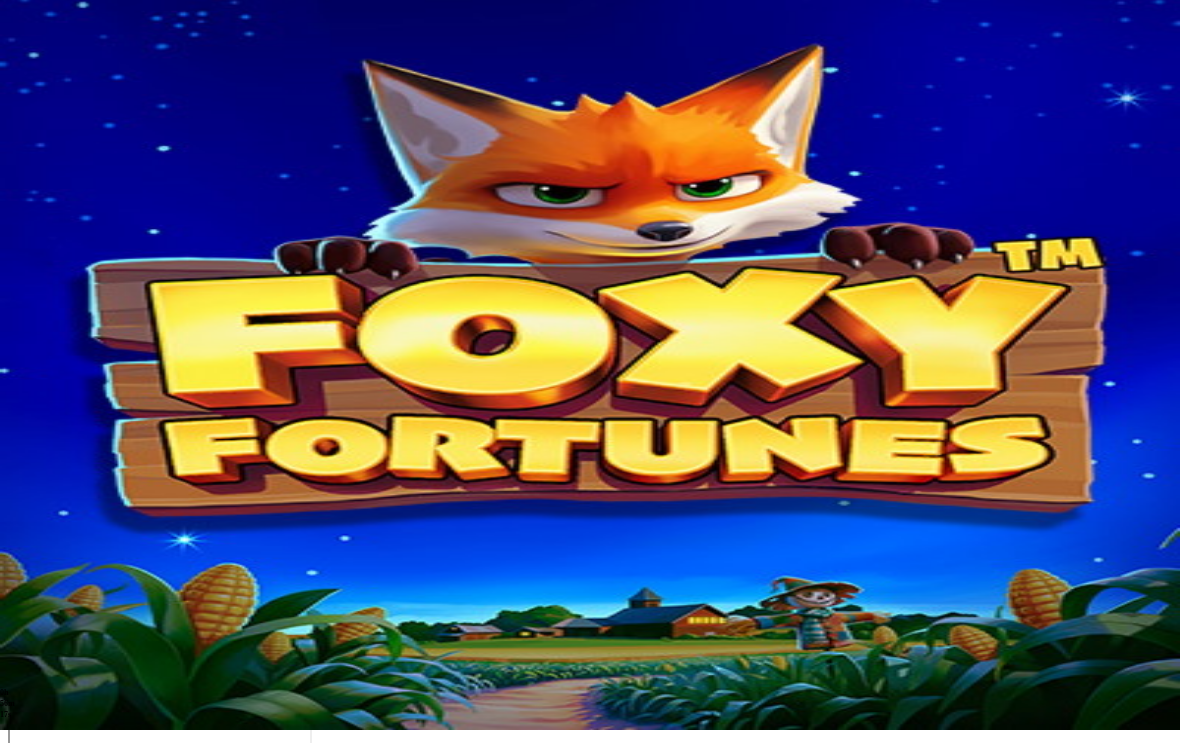 click at bounding box center [48, 828] 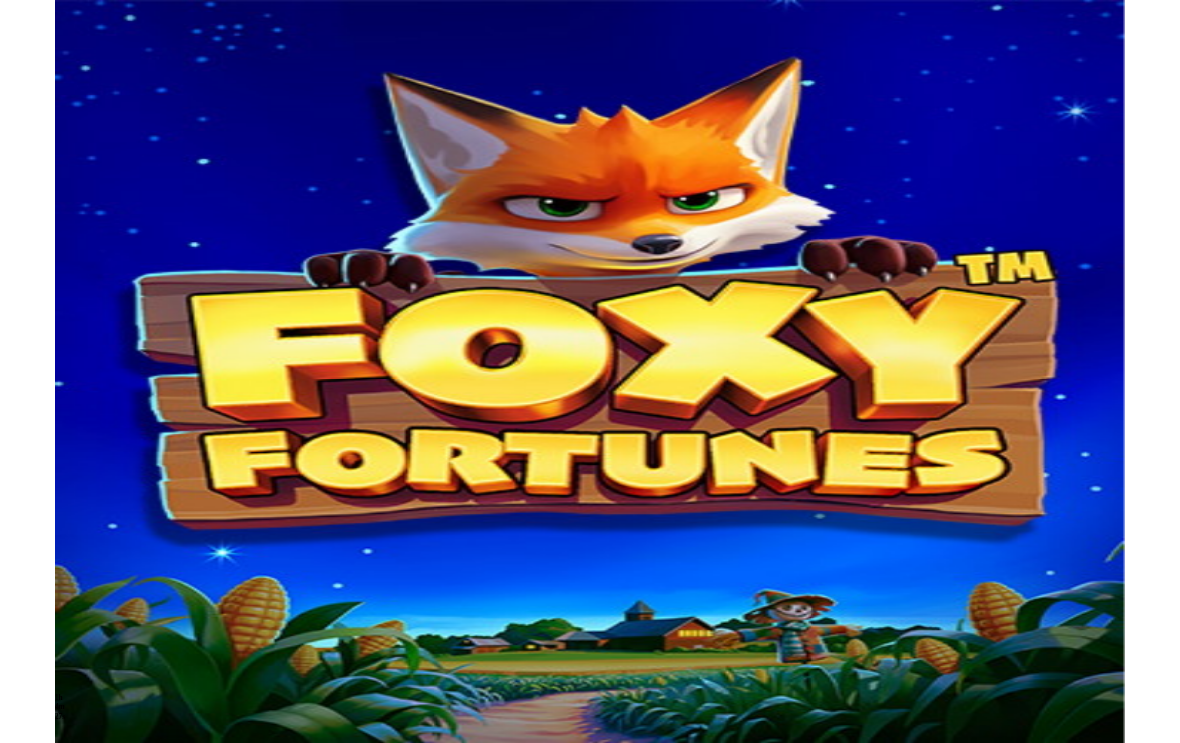 scroll, scrollTop: 13, scrollLeft: 0, axis: vertical 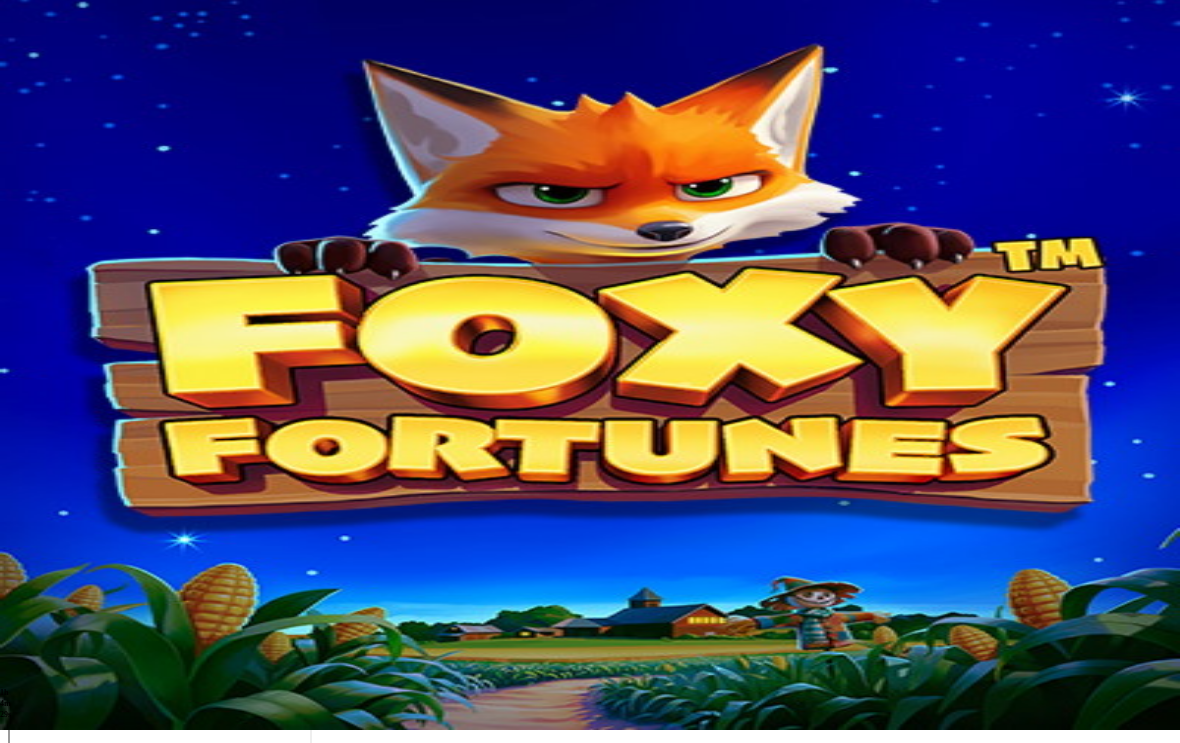 click at bounding box center (48, 828) 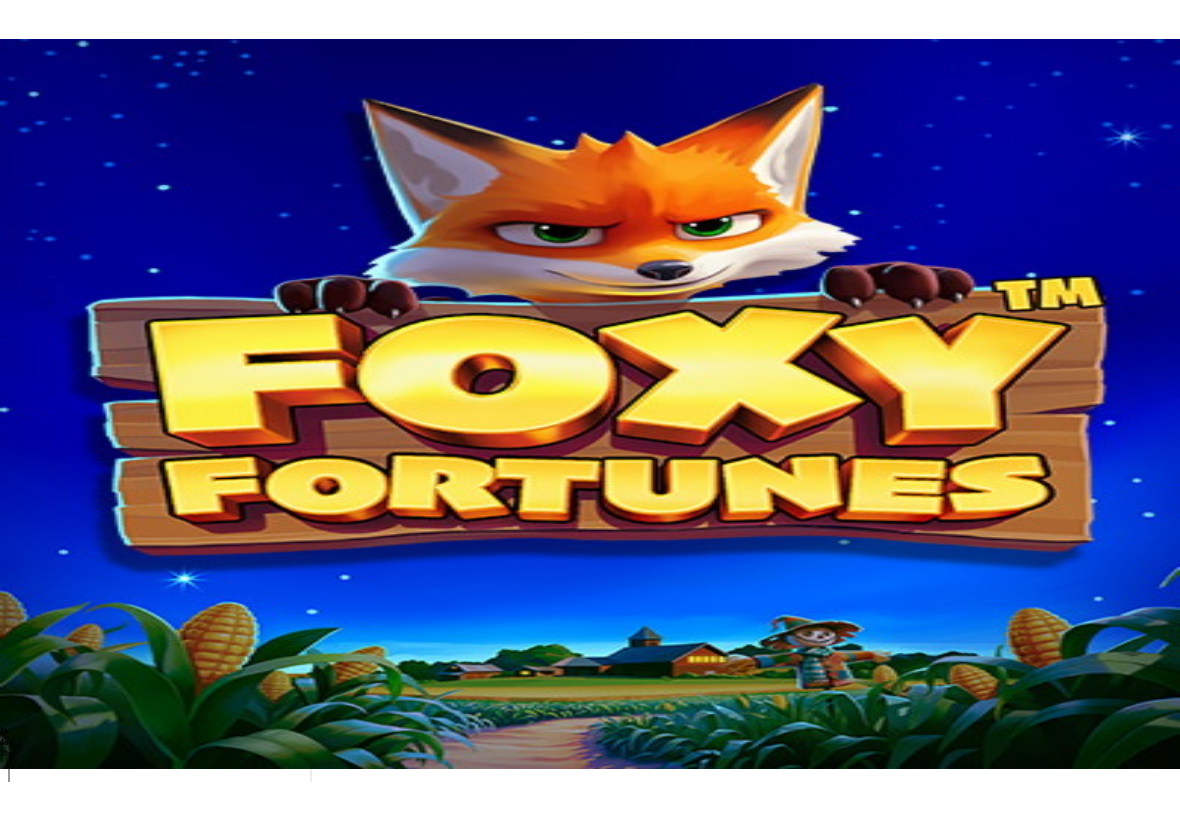 scroll, scrollTop: 0, scrollLeft: 0, axis: both 